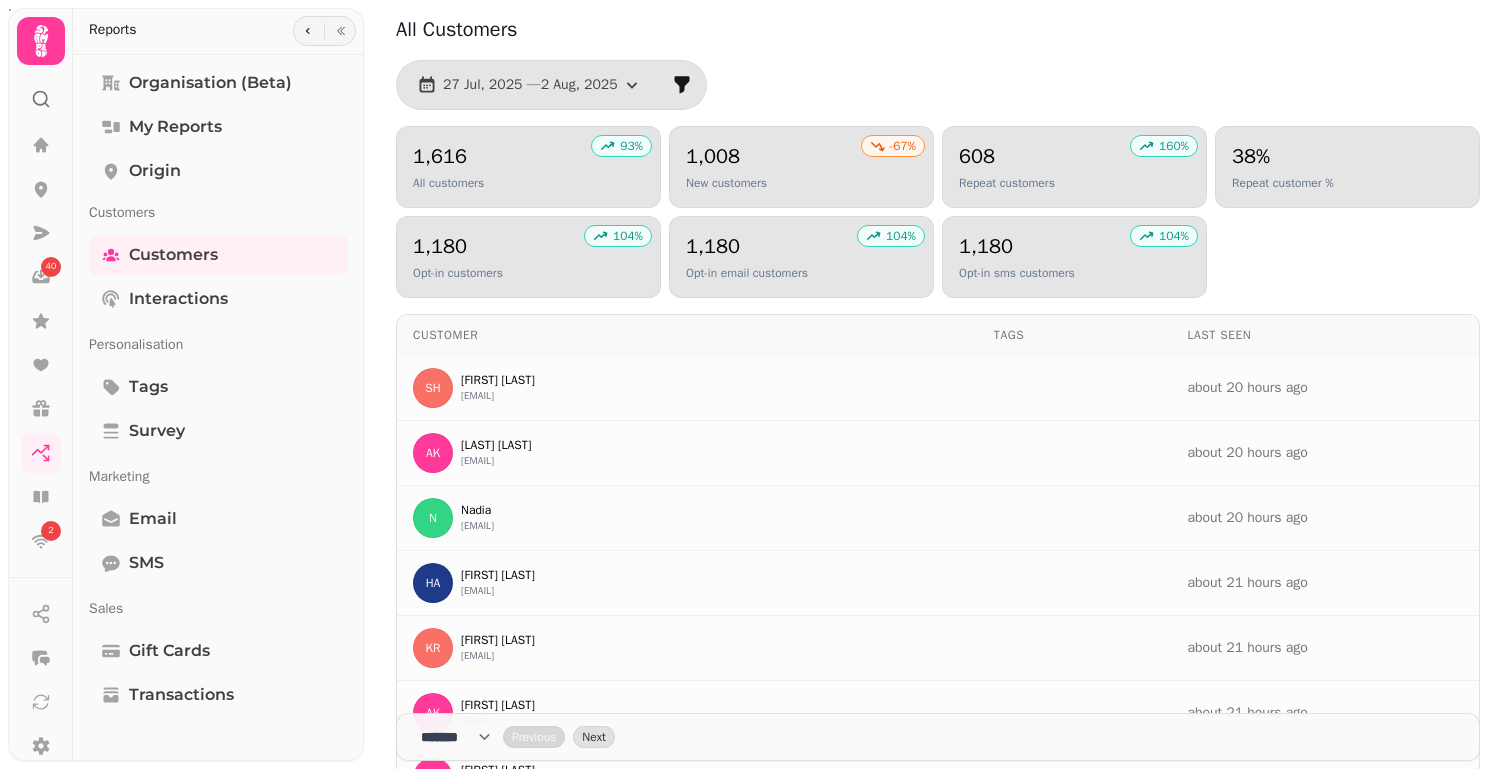select on "**" 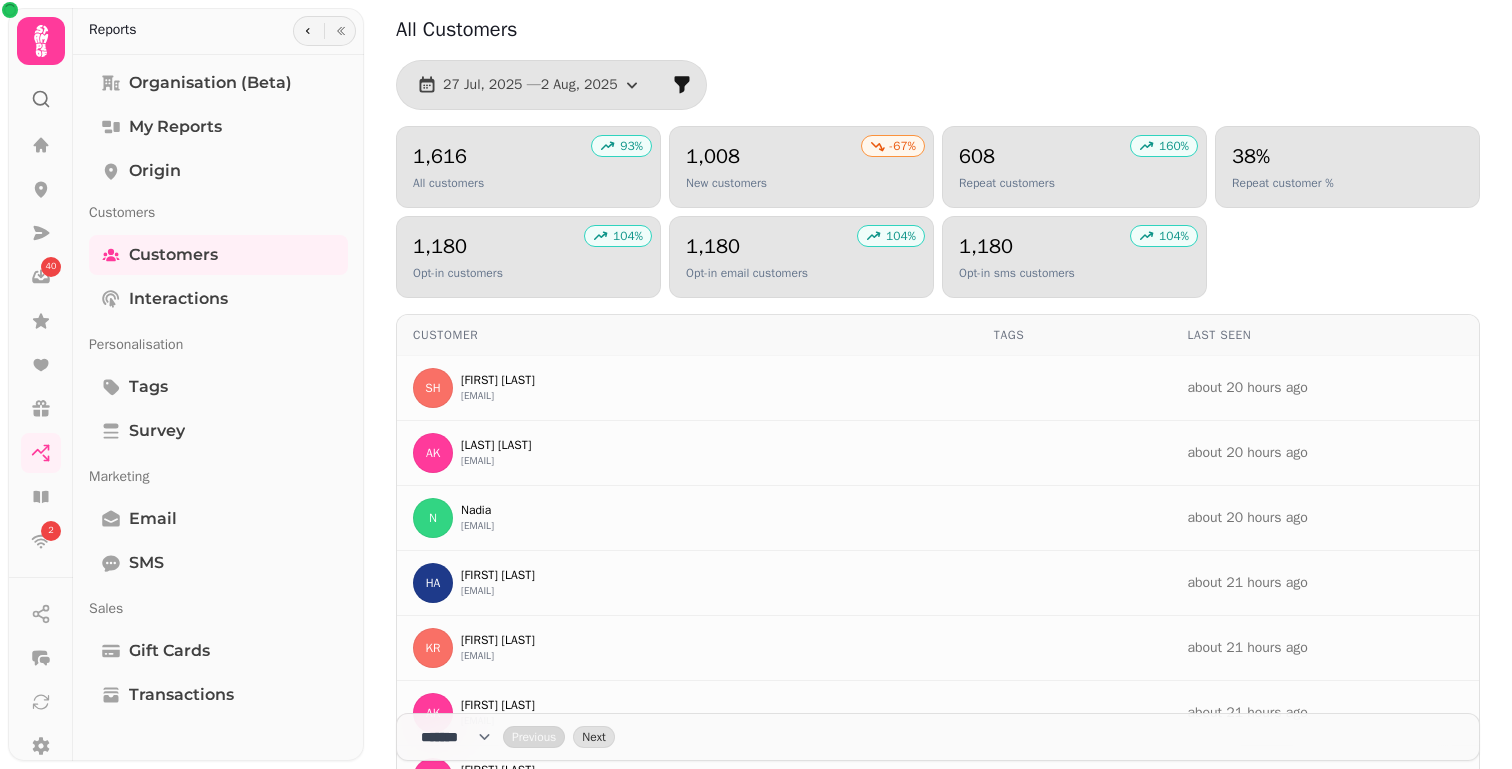 click 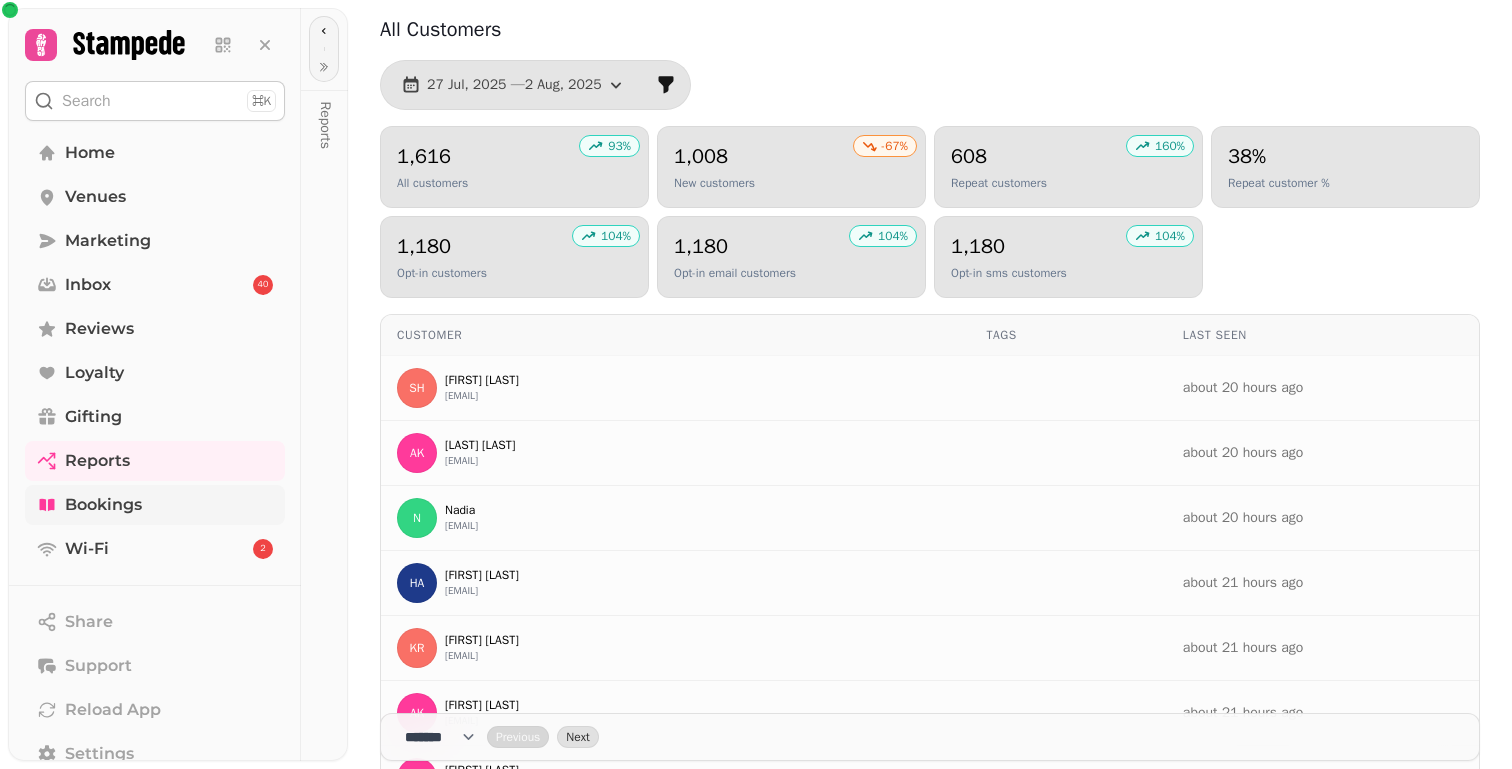 click on "Bookings" at bounding box center [155, 505] 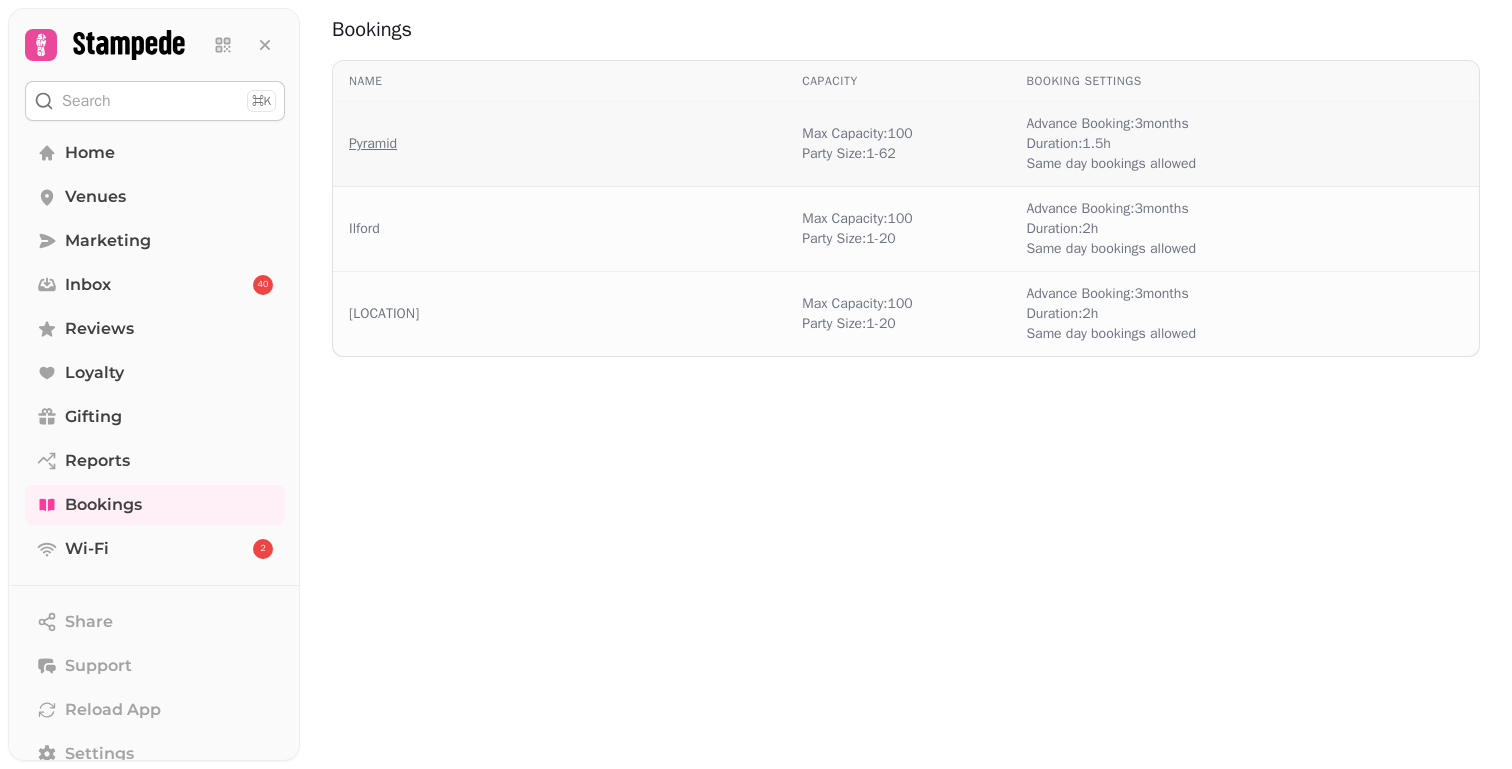 click on "Pyramid" at bounding box center [373, 144] 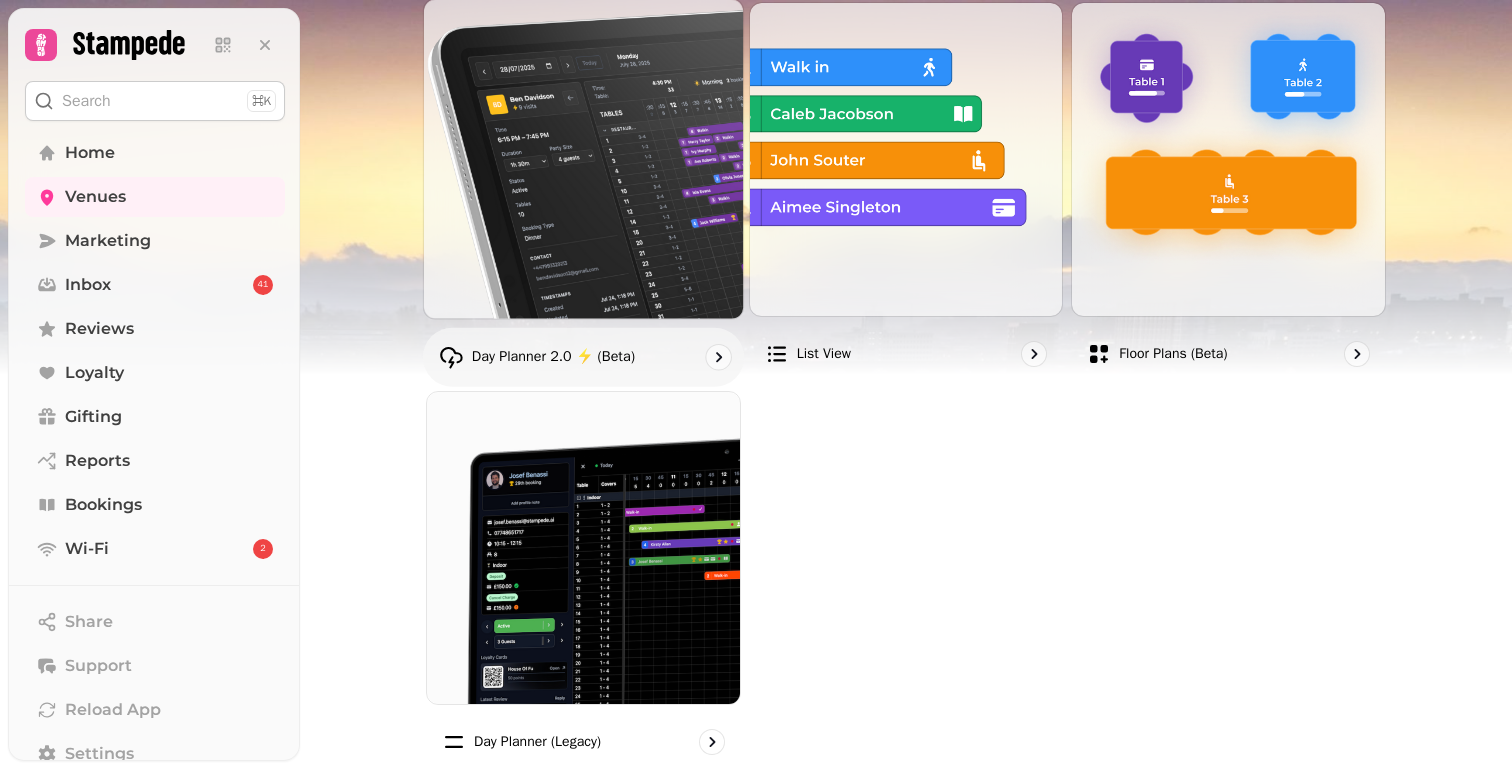 scroll, scrollTop: 237, scrollLeft: 0, axis: vertical 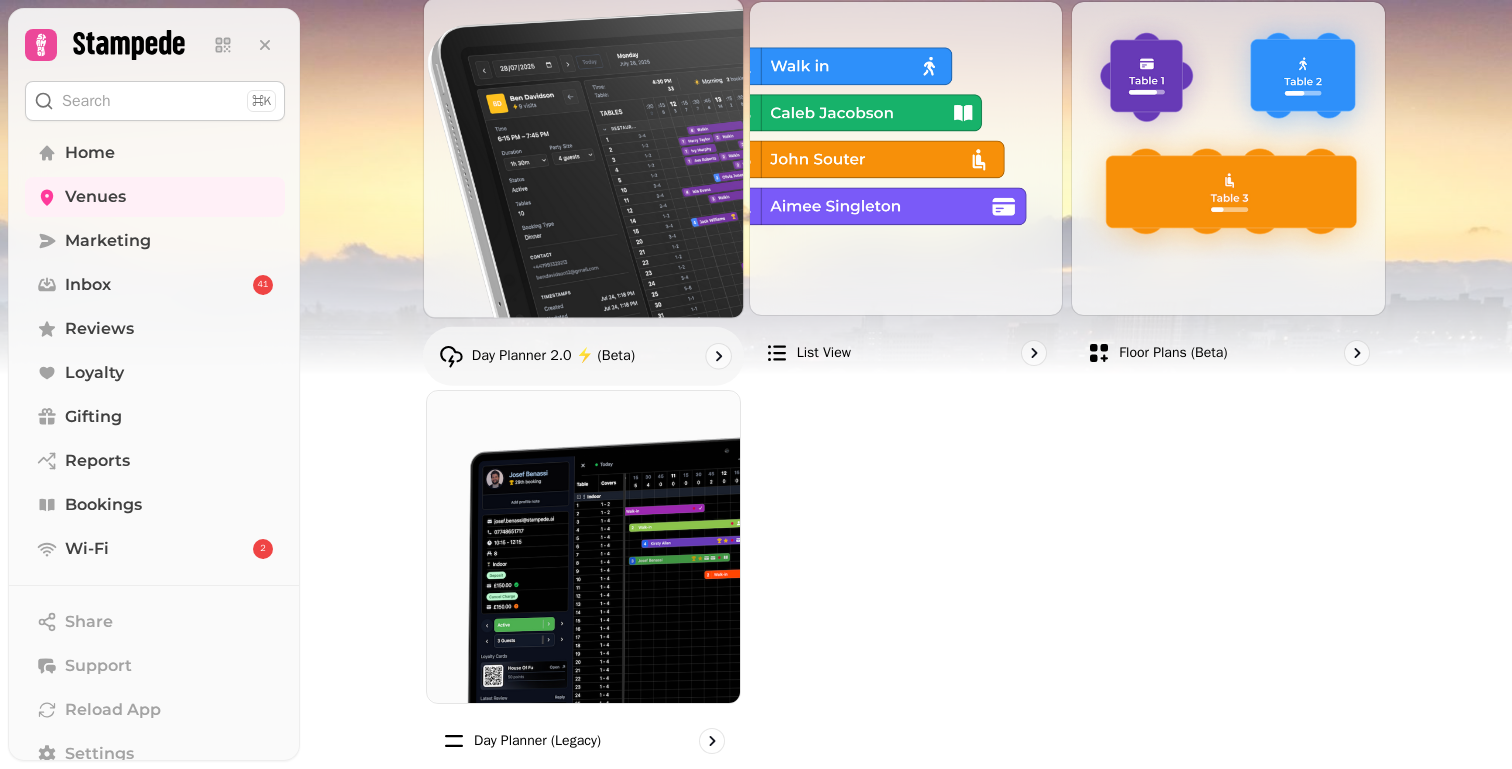 click at bounding box center [583, 547] 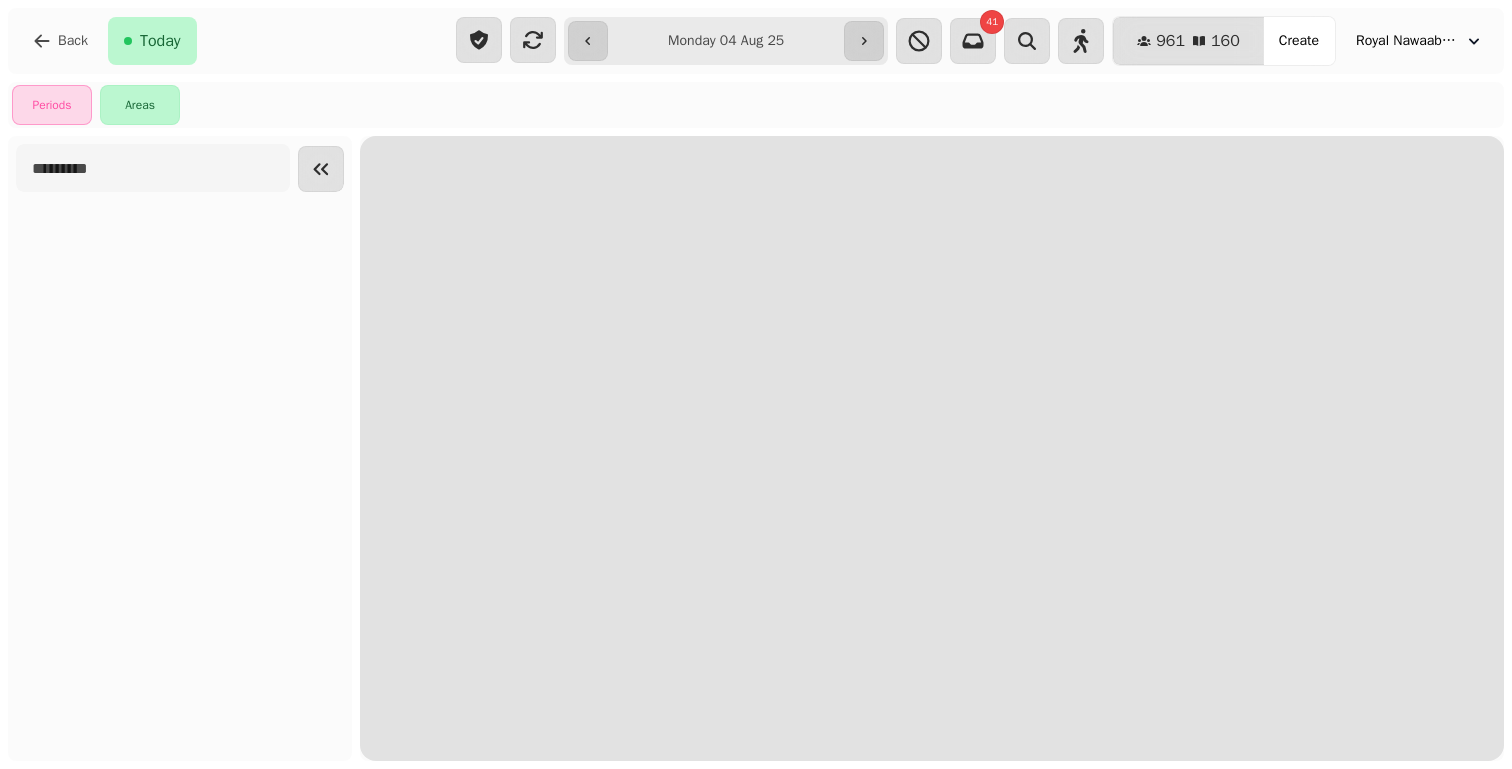 scroll, scrollTop: 0, scrollLeft: 0, axis: both 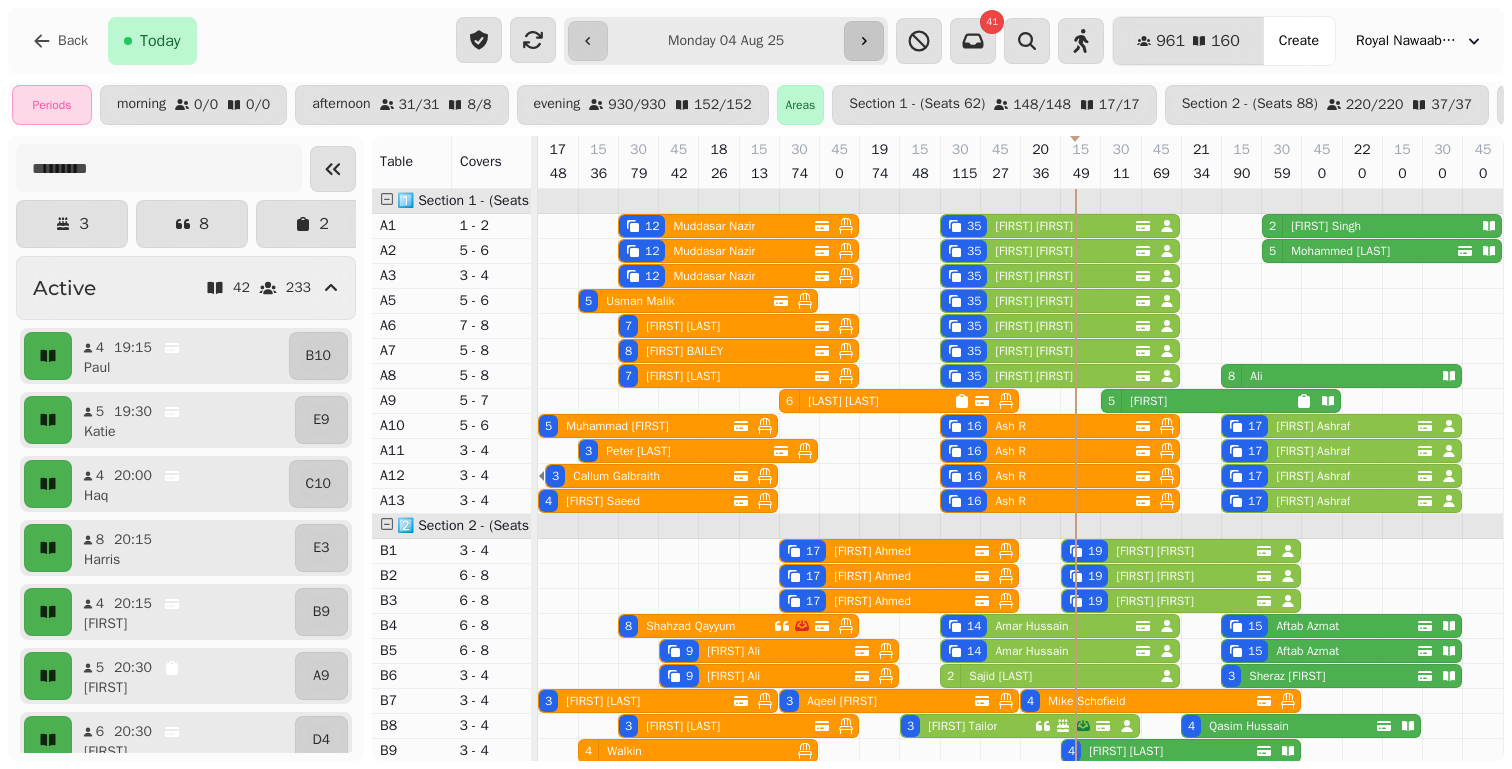 click at bounding box center (864, 41) 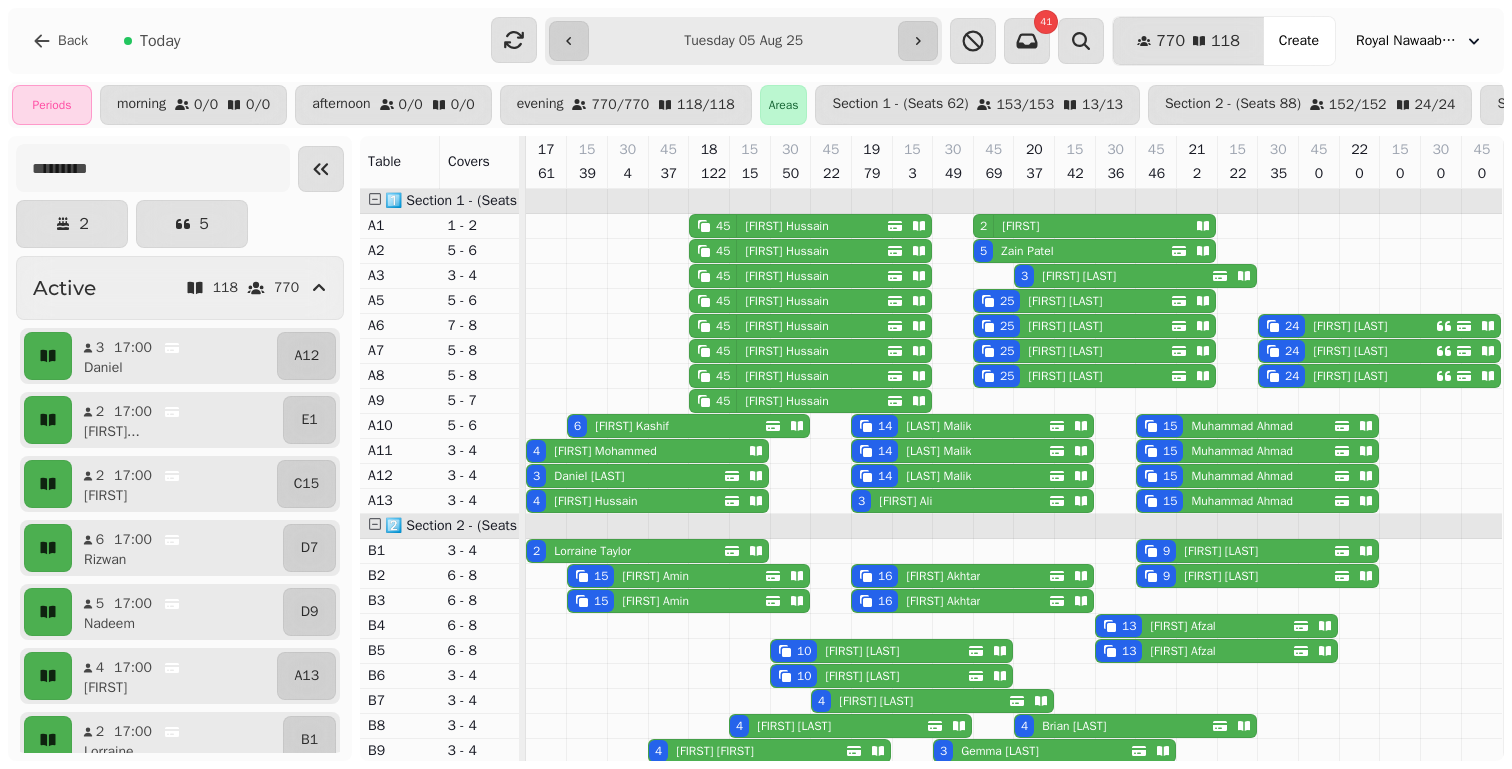 scroll, scrollTop: 23, scrollLeft: 0, axis: vertical 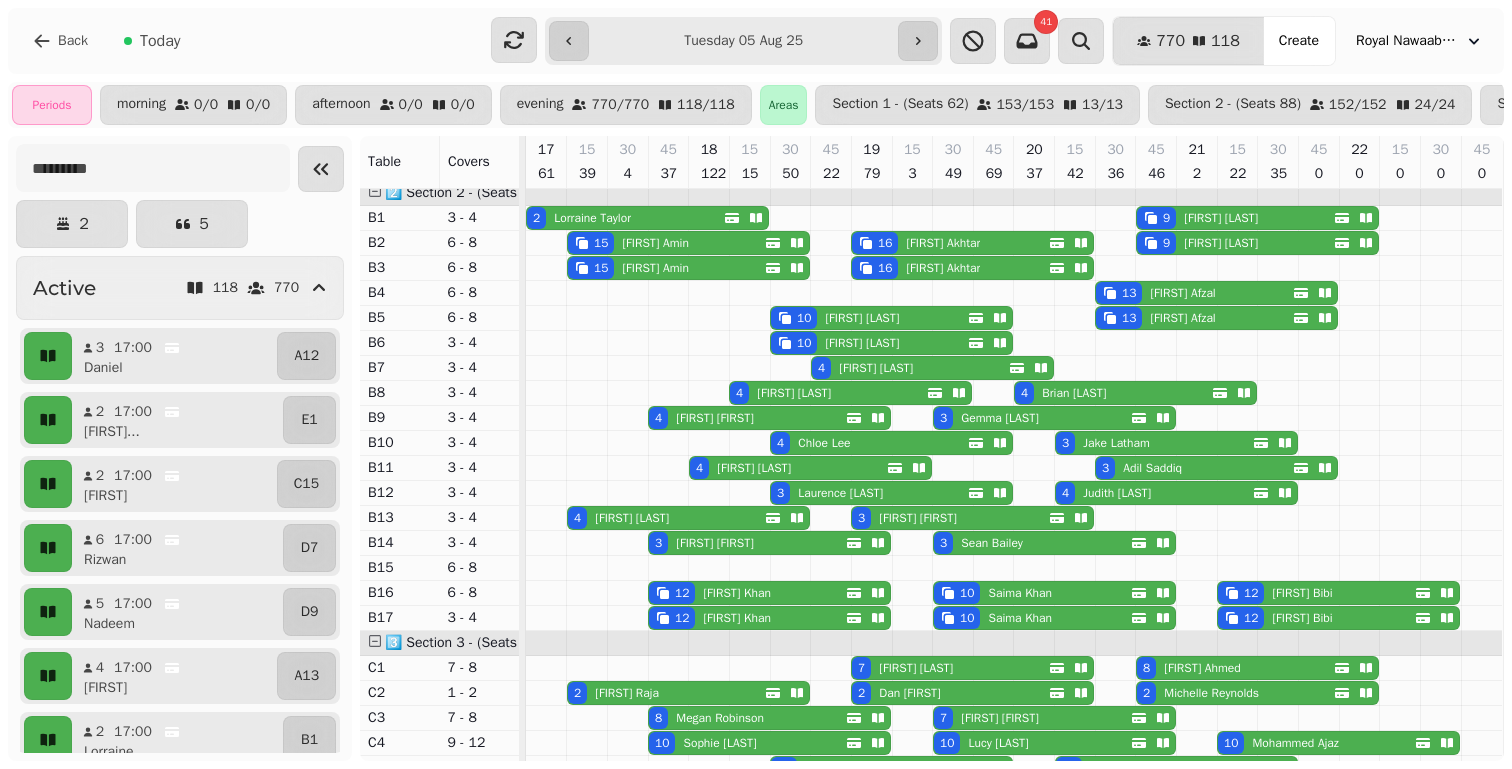 click on "7 [FIRST]   [LAST]" at bounding box center (950, 668) 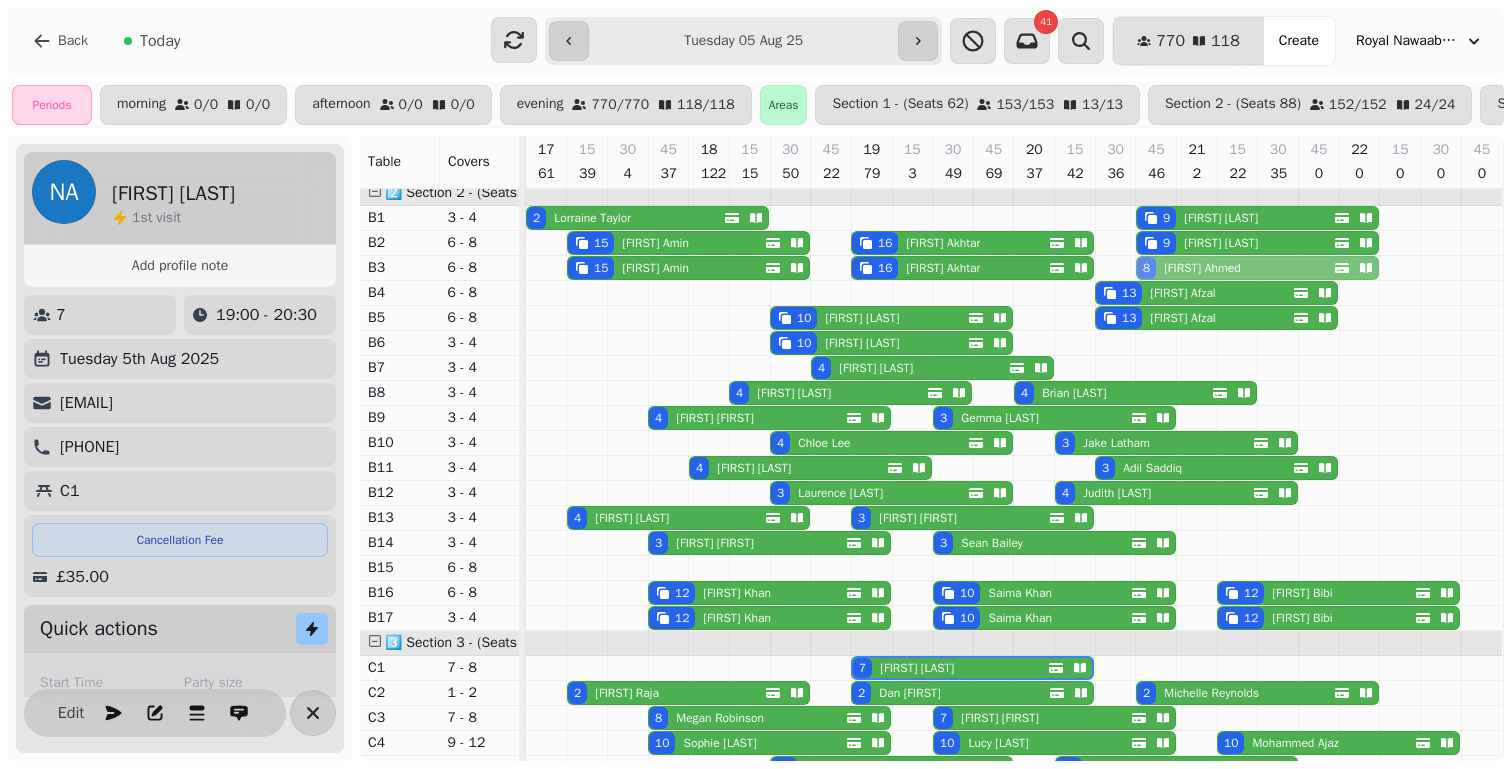 drag, startPoint x: 1166, startPoint y: 664, endPoint x: 1147, endPoint y: 269, distance: 395.4567 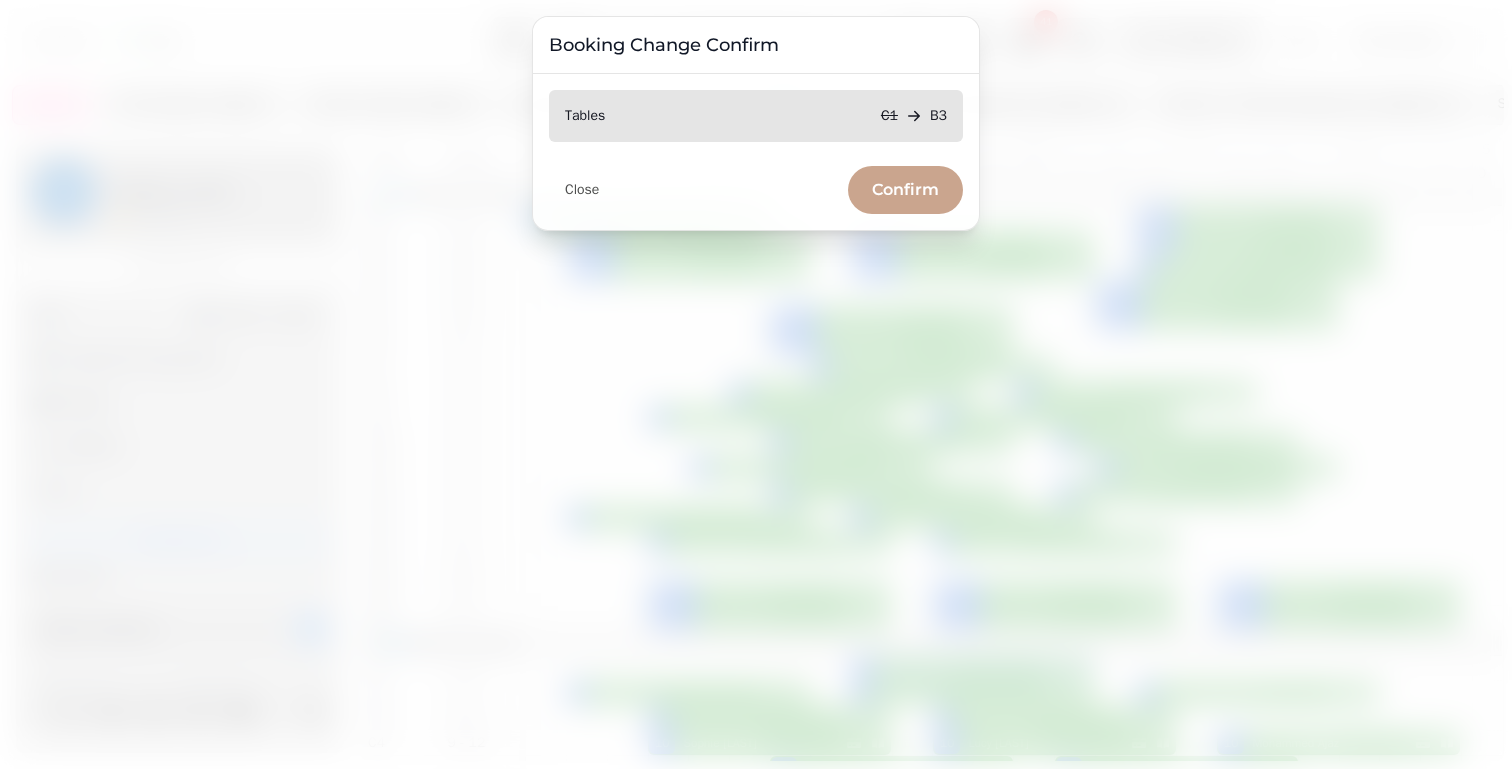 click on "Confirm" at bounding box center (905, 190) 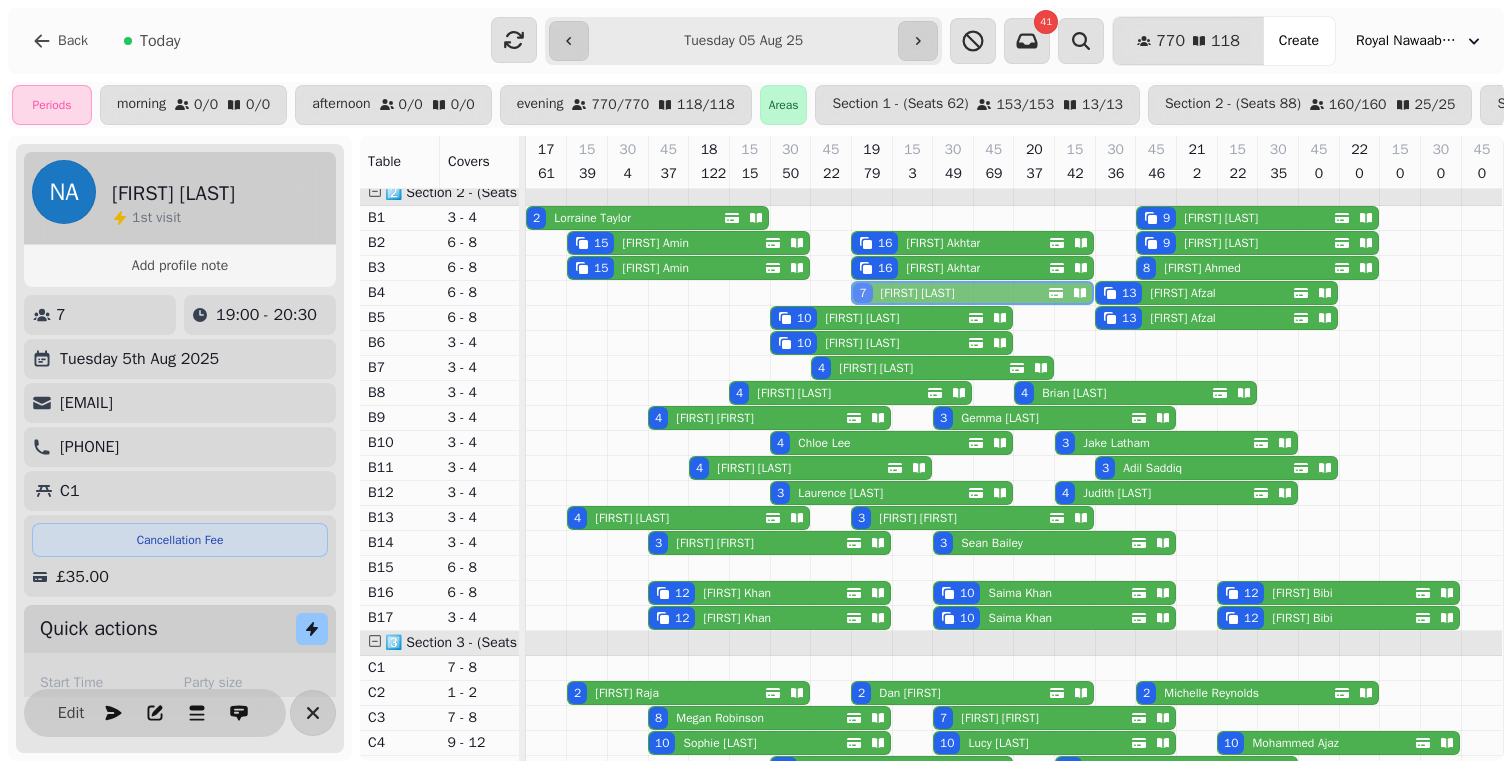 drag, startPoint x: 878, startPoint y: 670, endPoint x: 869, endPoint y: 294, distance: 376.1077 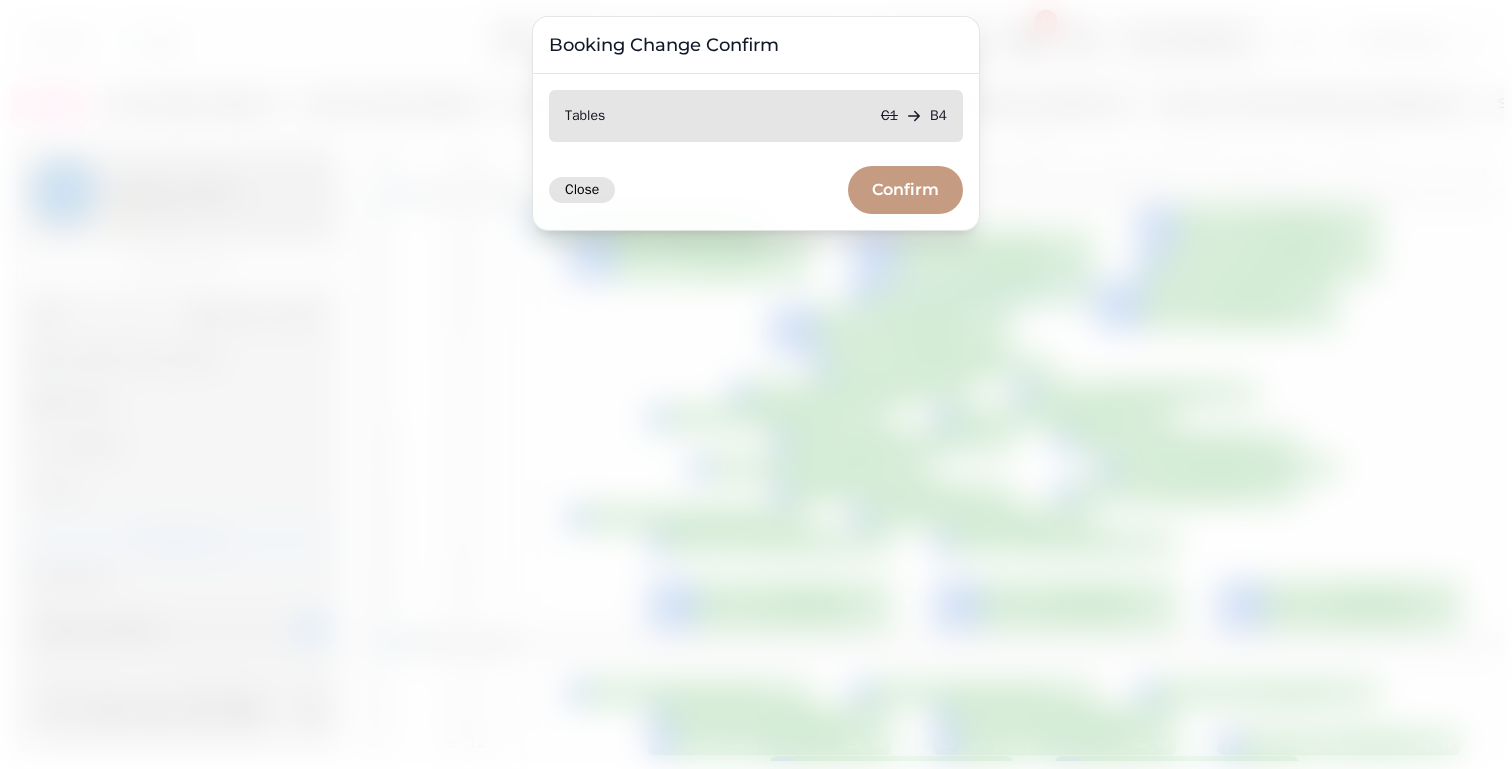 click on "Close" at bounding box center (582, 190) 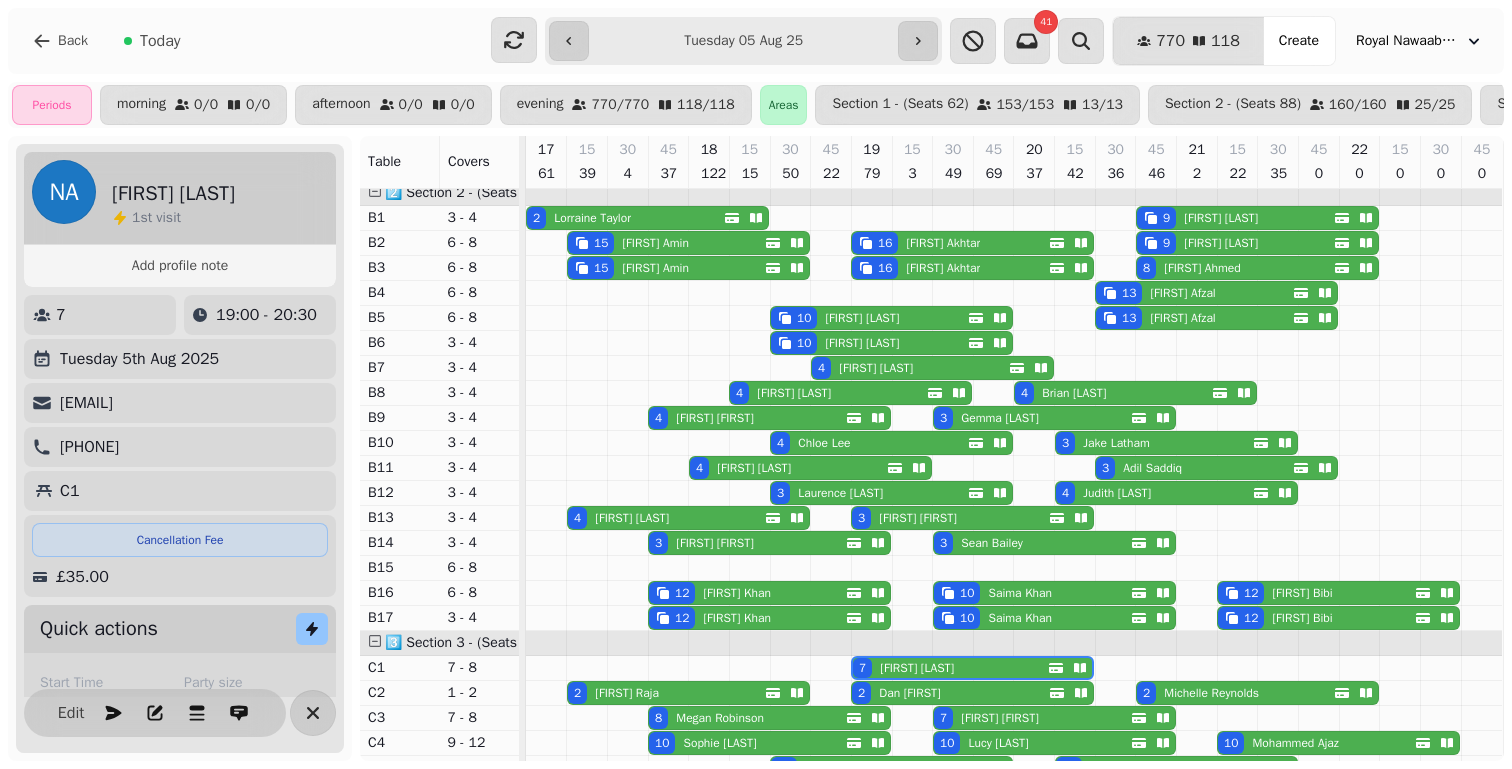 click on "[FIRST]   [LAST]" at bounding box center (720, 718) 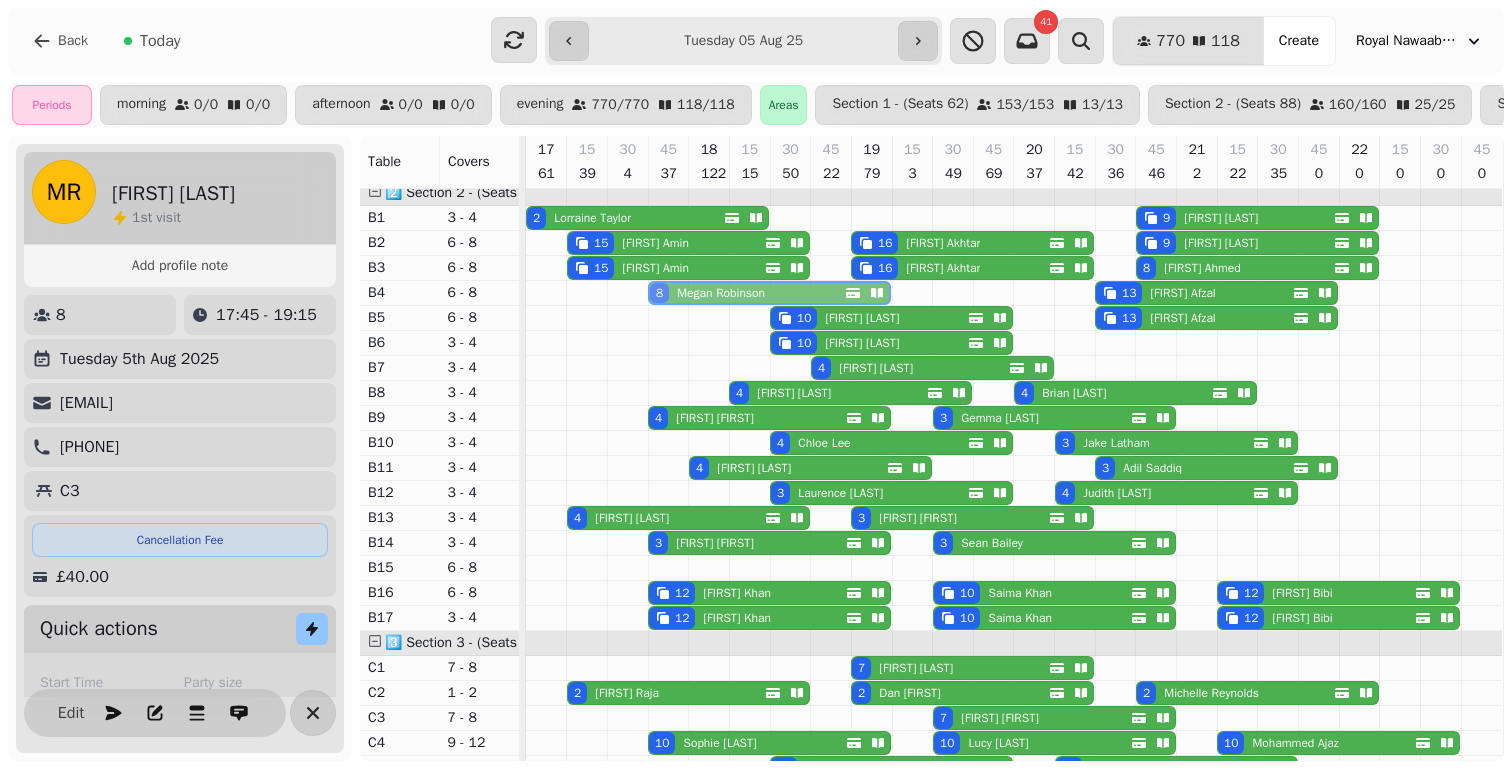 drag, startPoint x: 696, startPoint y: 720, endPoint x: 680, endPoint y: 296, distance: 424.3018 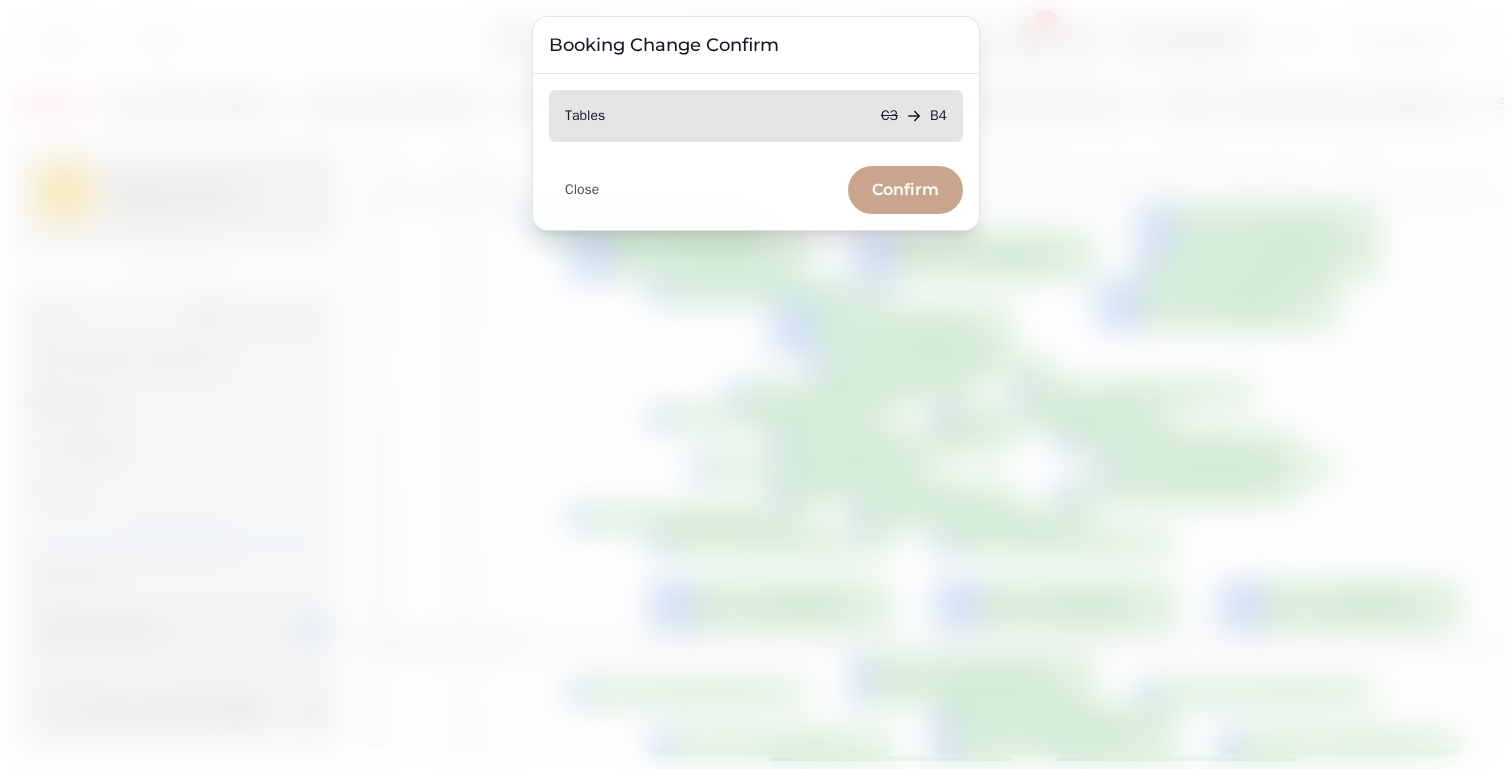 click on "Confirm" at bounding box center [905, 190] 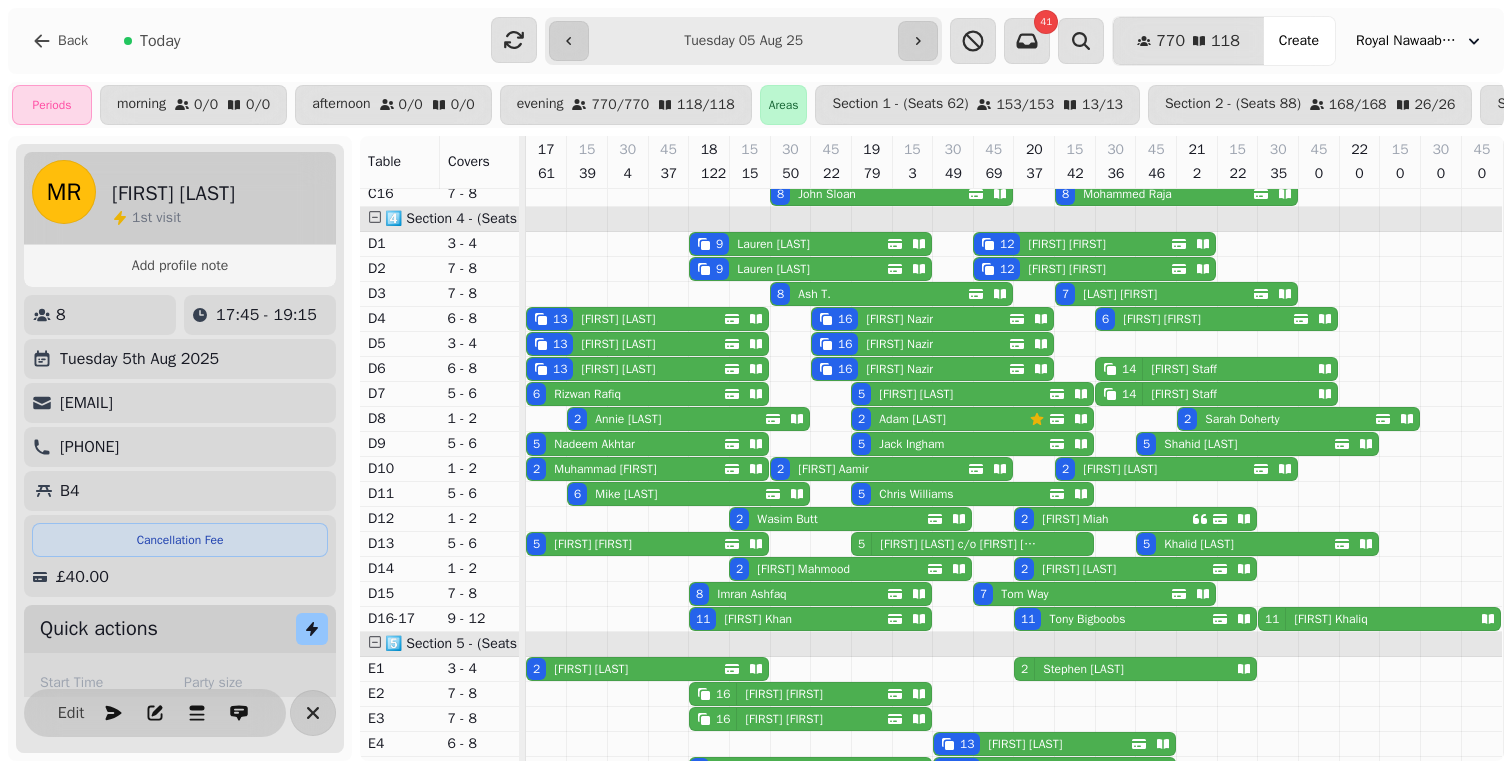 click on "[FIRST]   [LAST]" at bounding box center [757, 619] 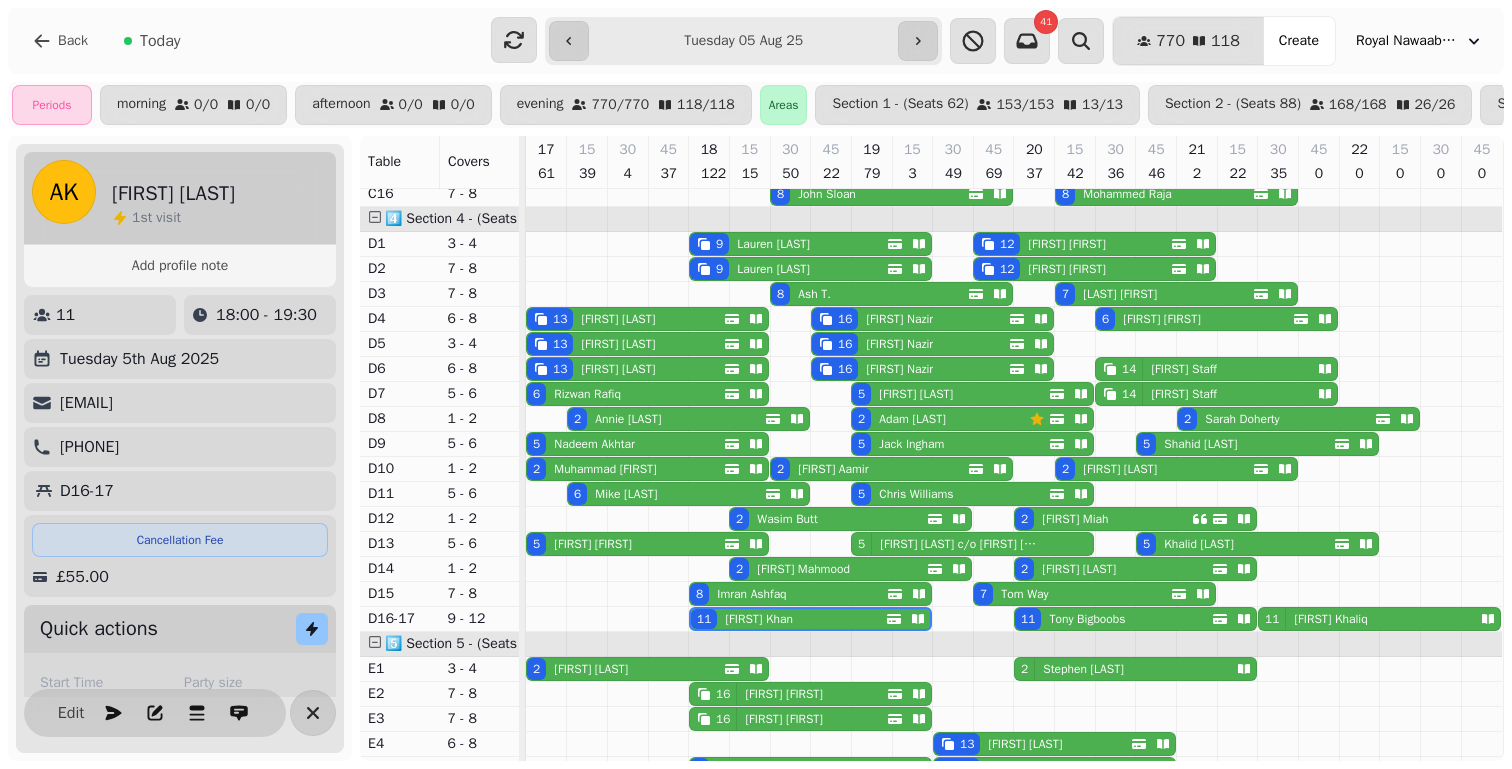 select on "**********" 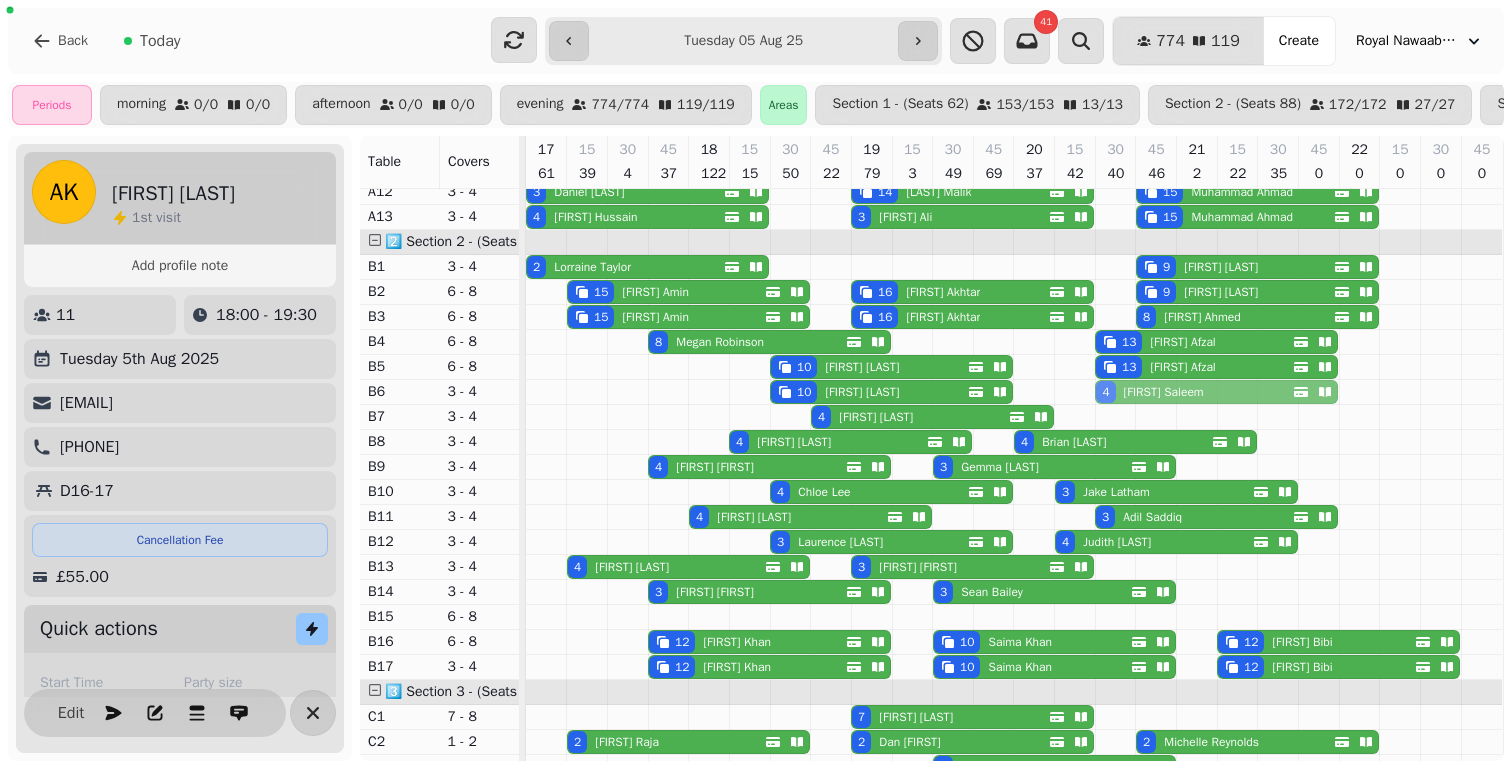 drag, startPoint x: 1191, startPoint y: 416, endPoint x: 1191, endPoint y: 403, distance: 13 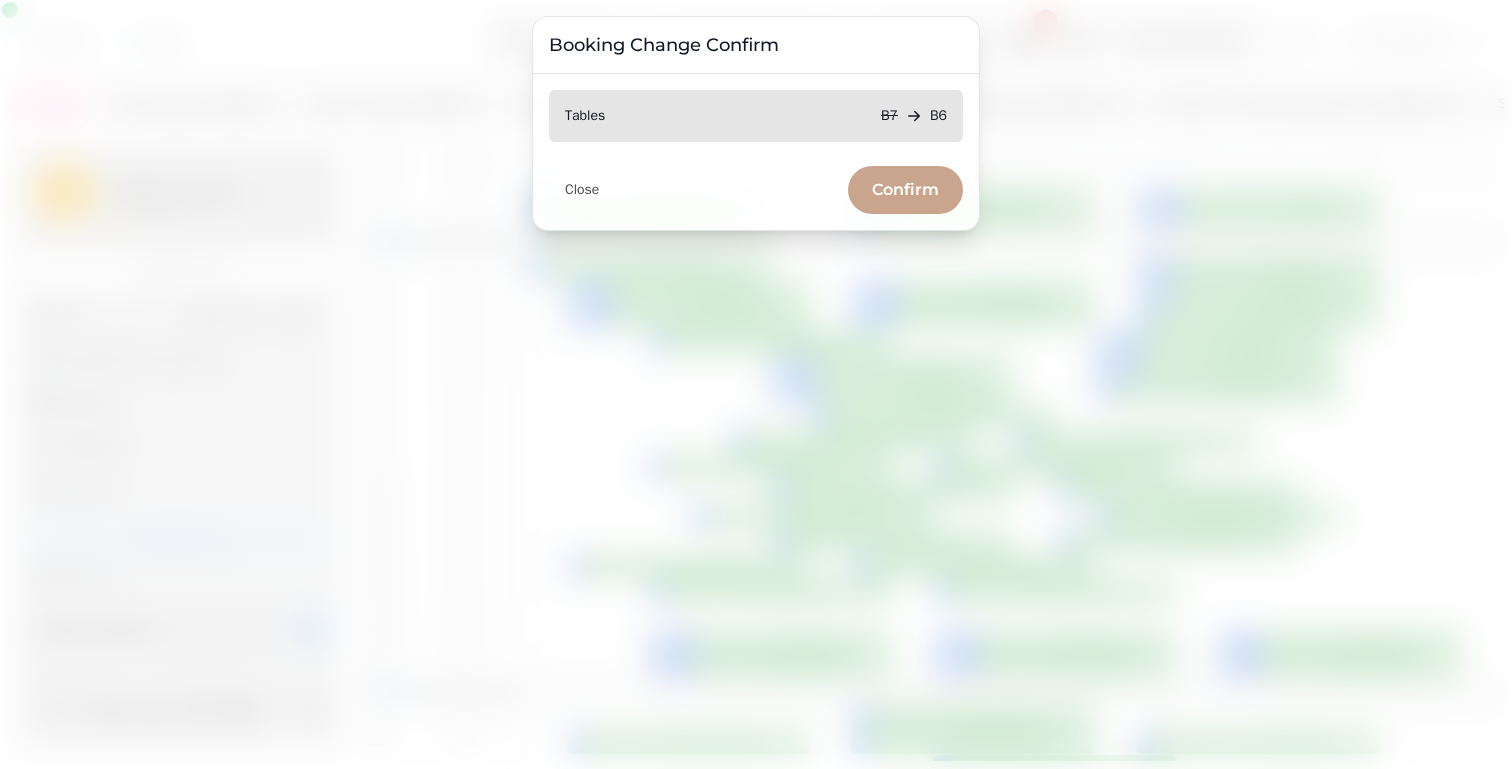 click on "Confirm" at bounding box center (905, 190) 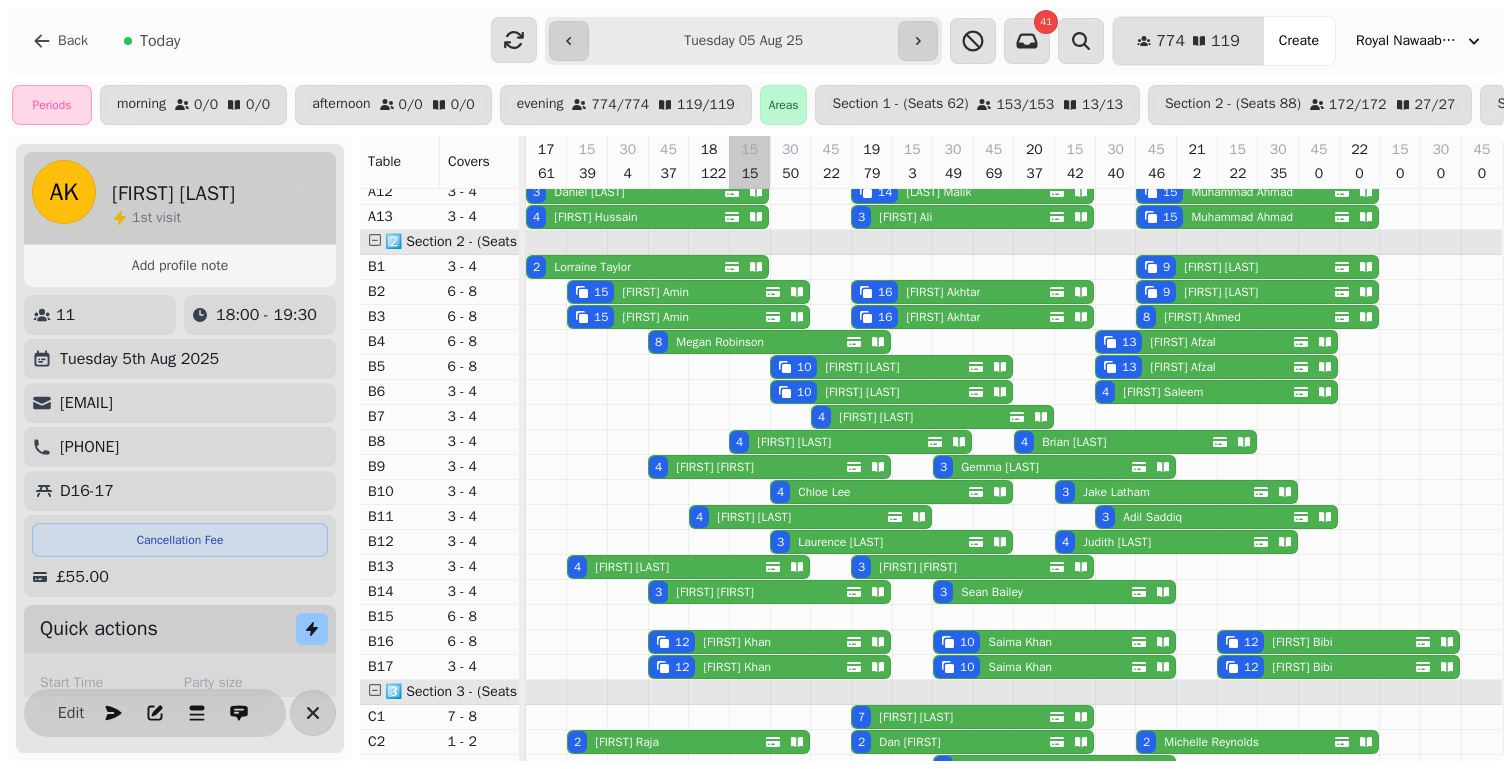 scroll, scrollTop: 335, scrollLeft: 0, axis: vertical 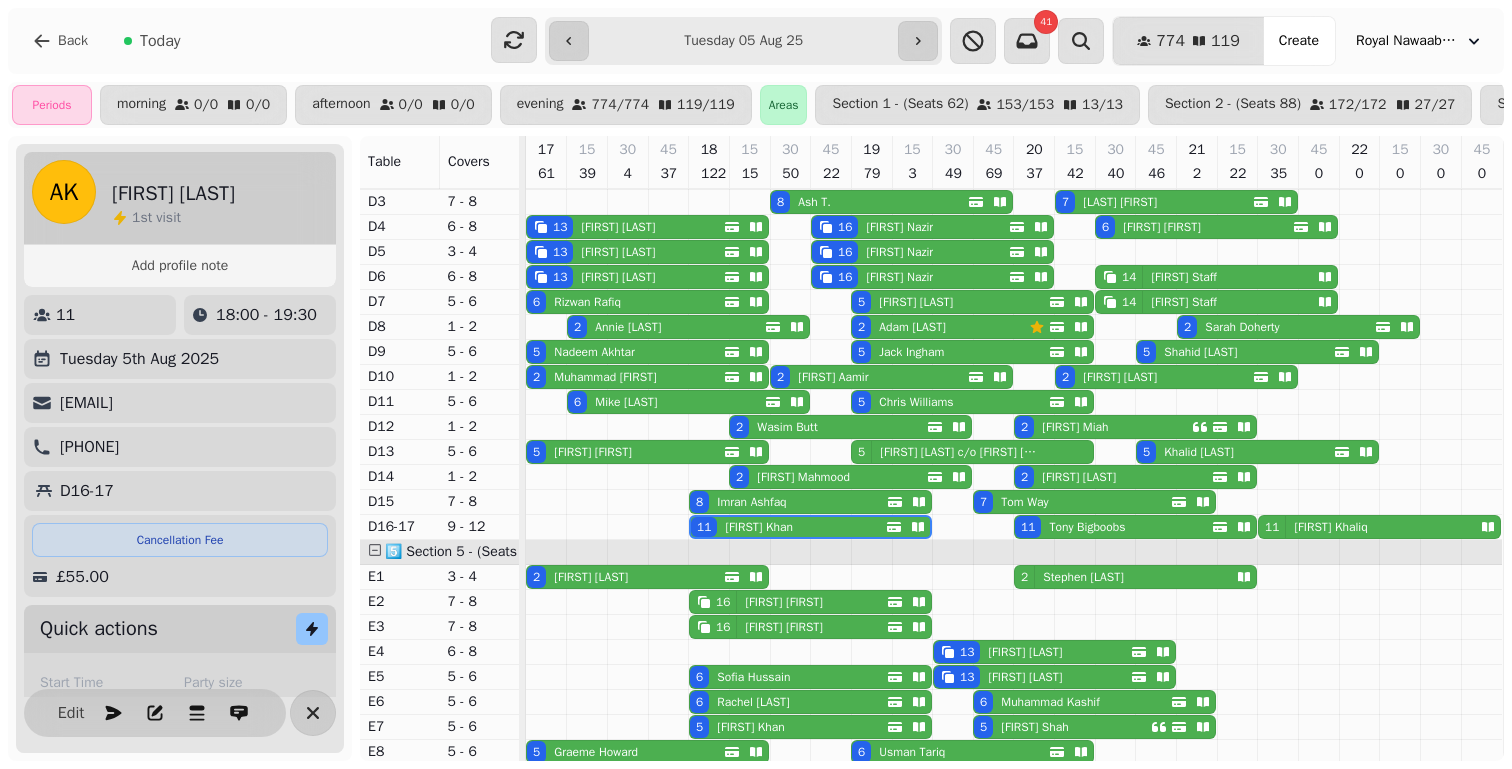 click on "[FIRST] [LAST]" at bounding box center (751, 502) 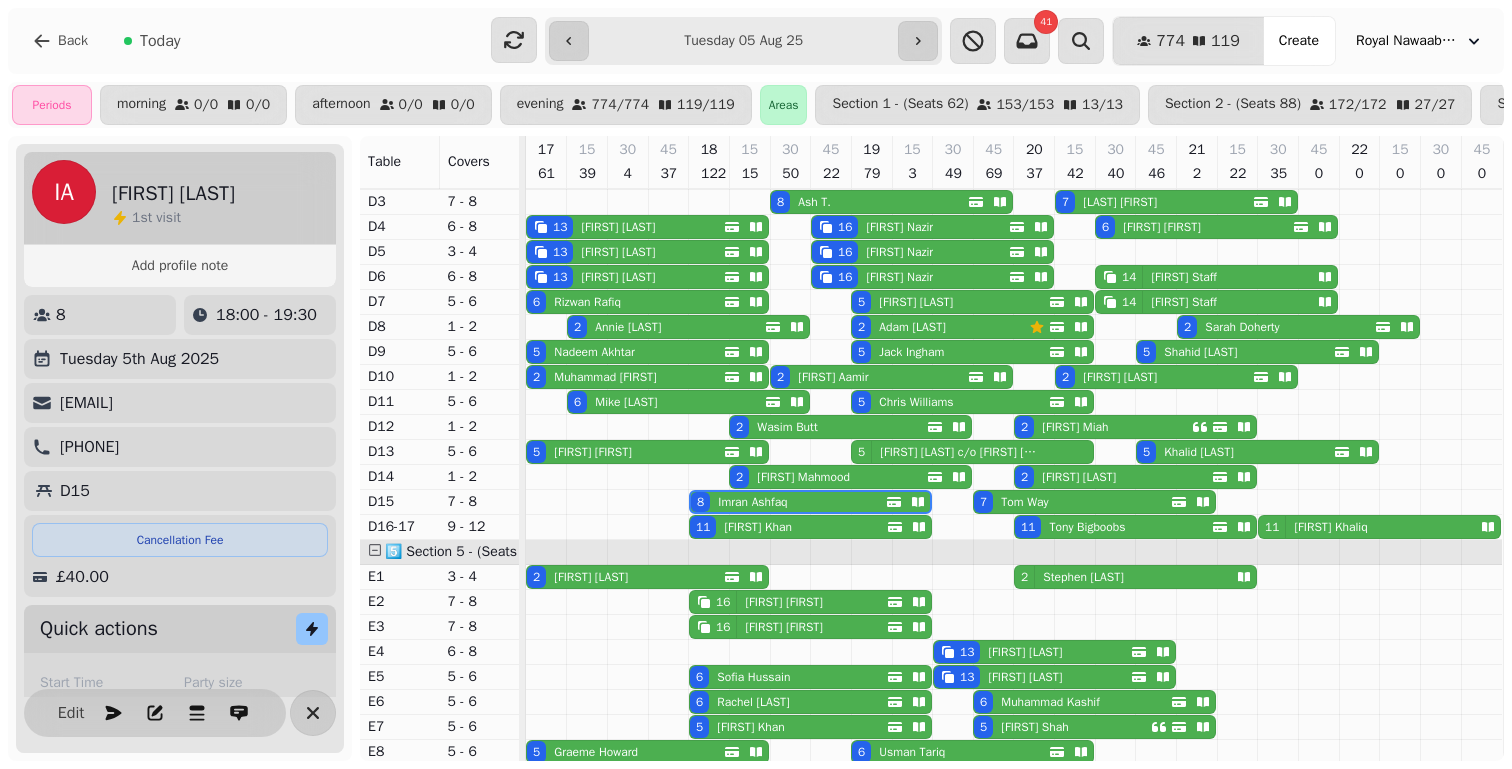 select on "*" 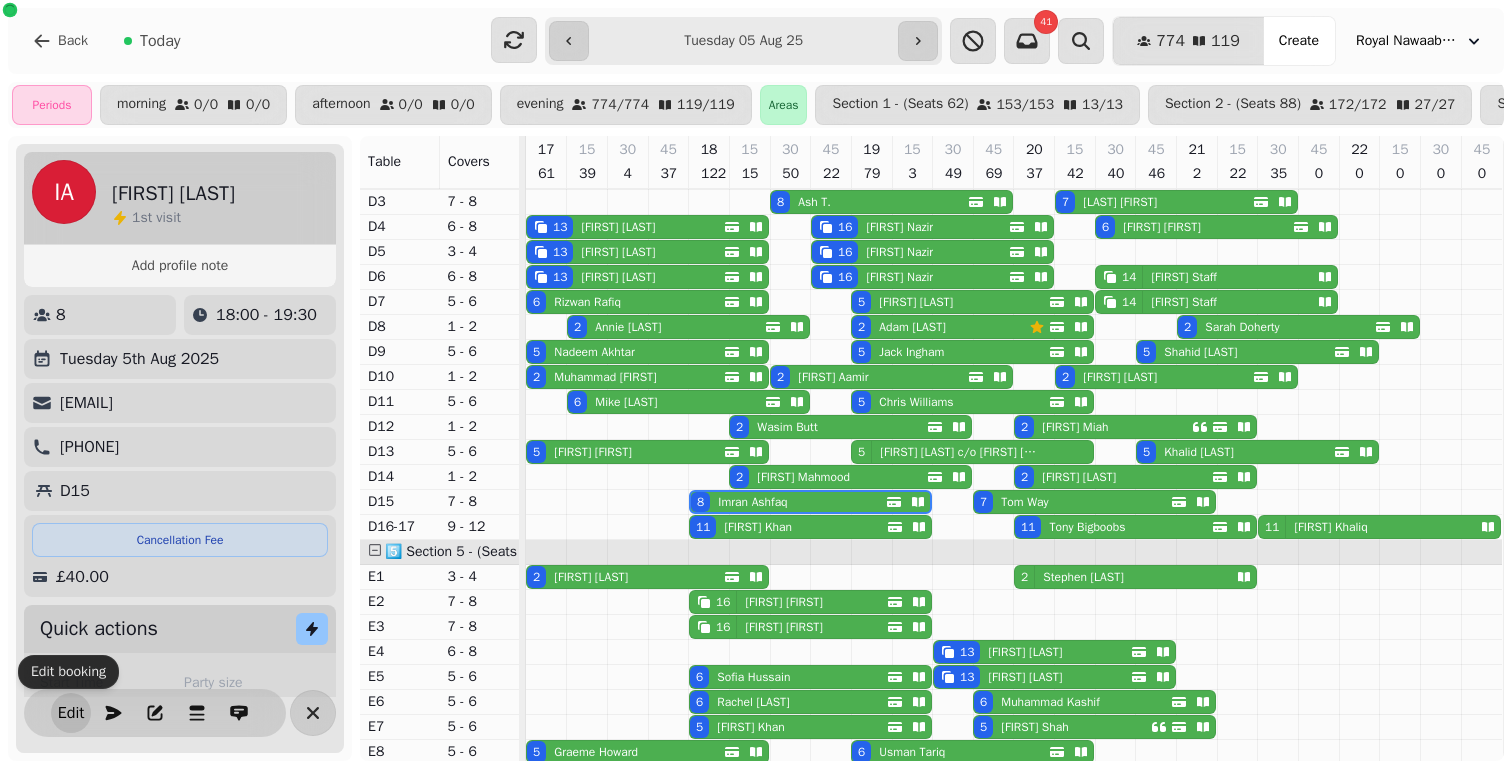 click on "Edit" at bounding box center [71, 713] 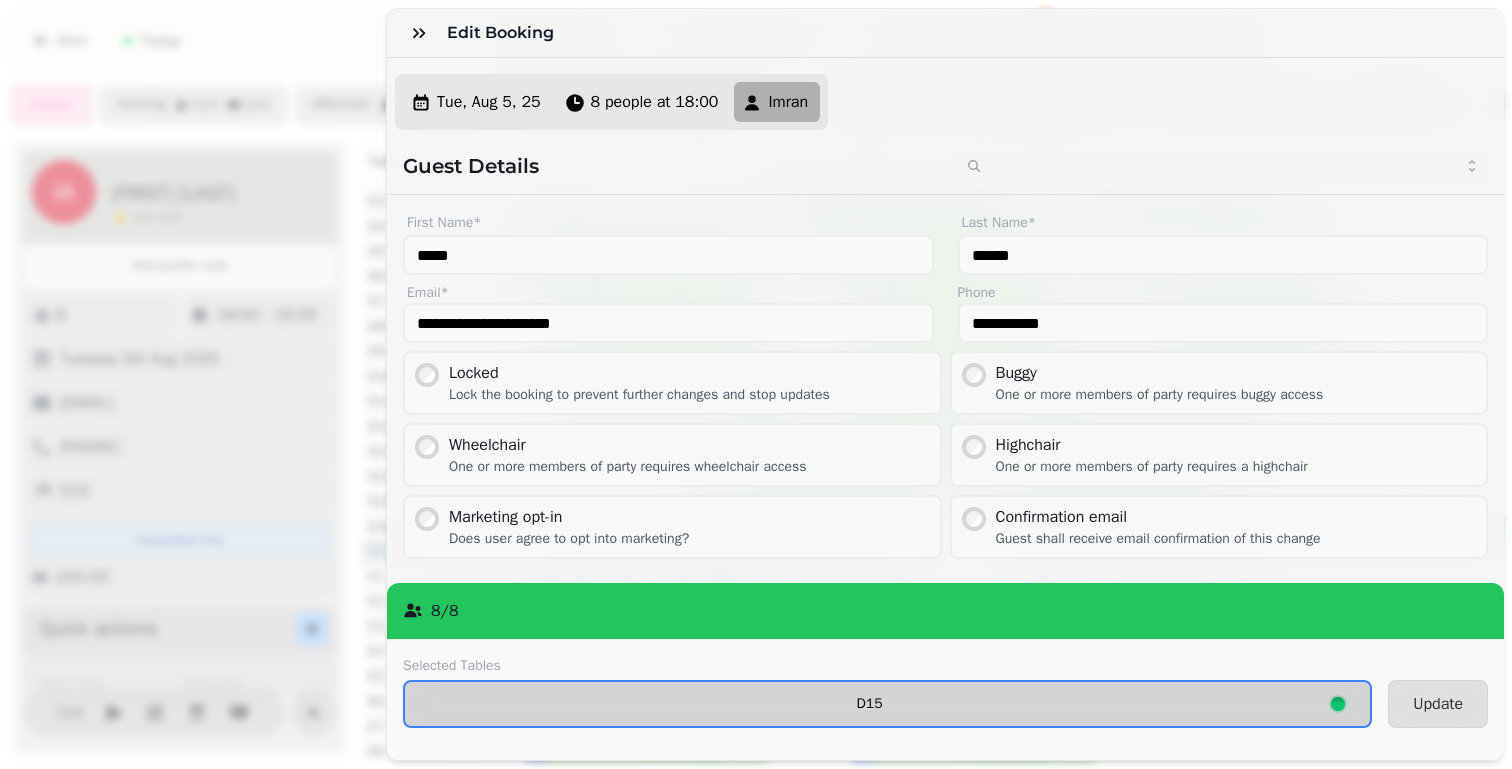 click on "D15" at bounding box center [887, 704] 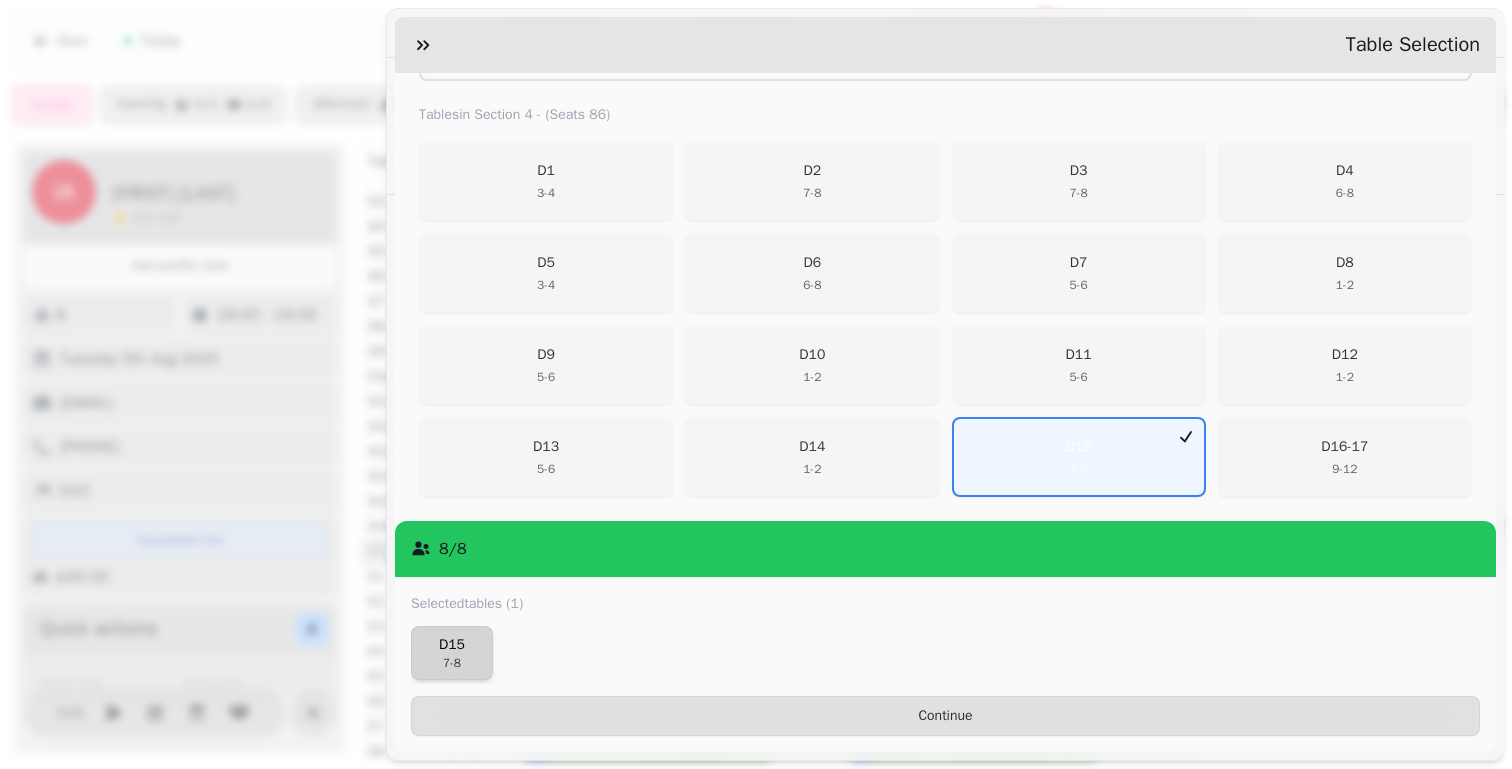 click on "D15" at bounding box center (452, 645) 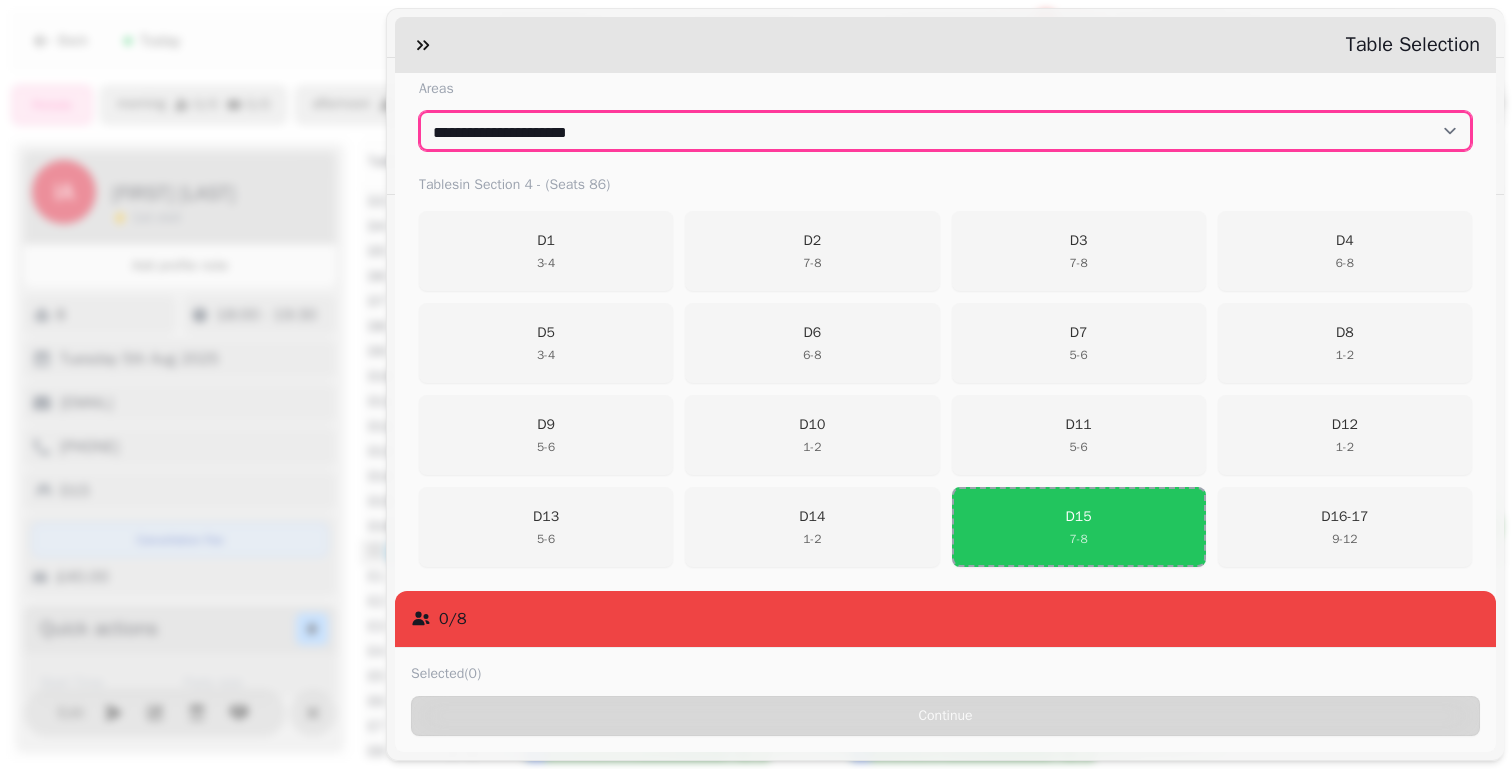 click on "**********" at bounding box center [945, 131] 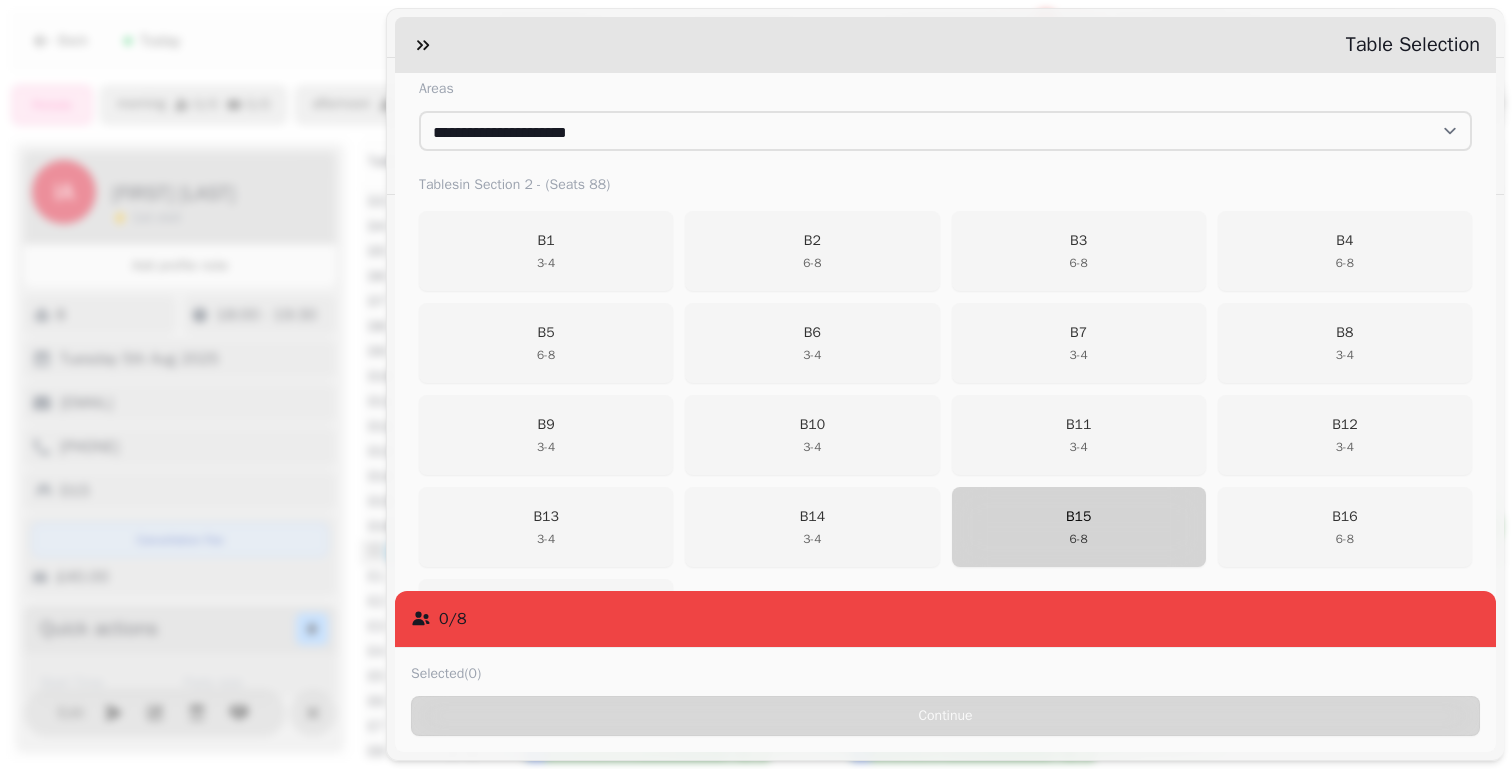 click on "B15" at bounding box center (1078, 517) 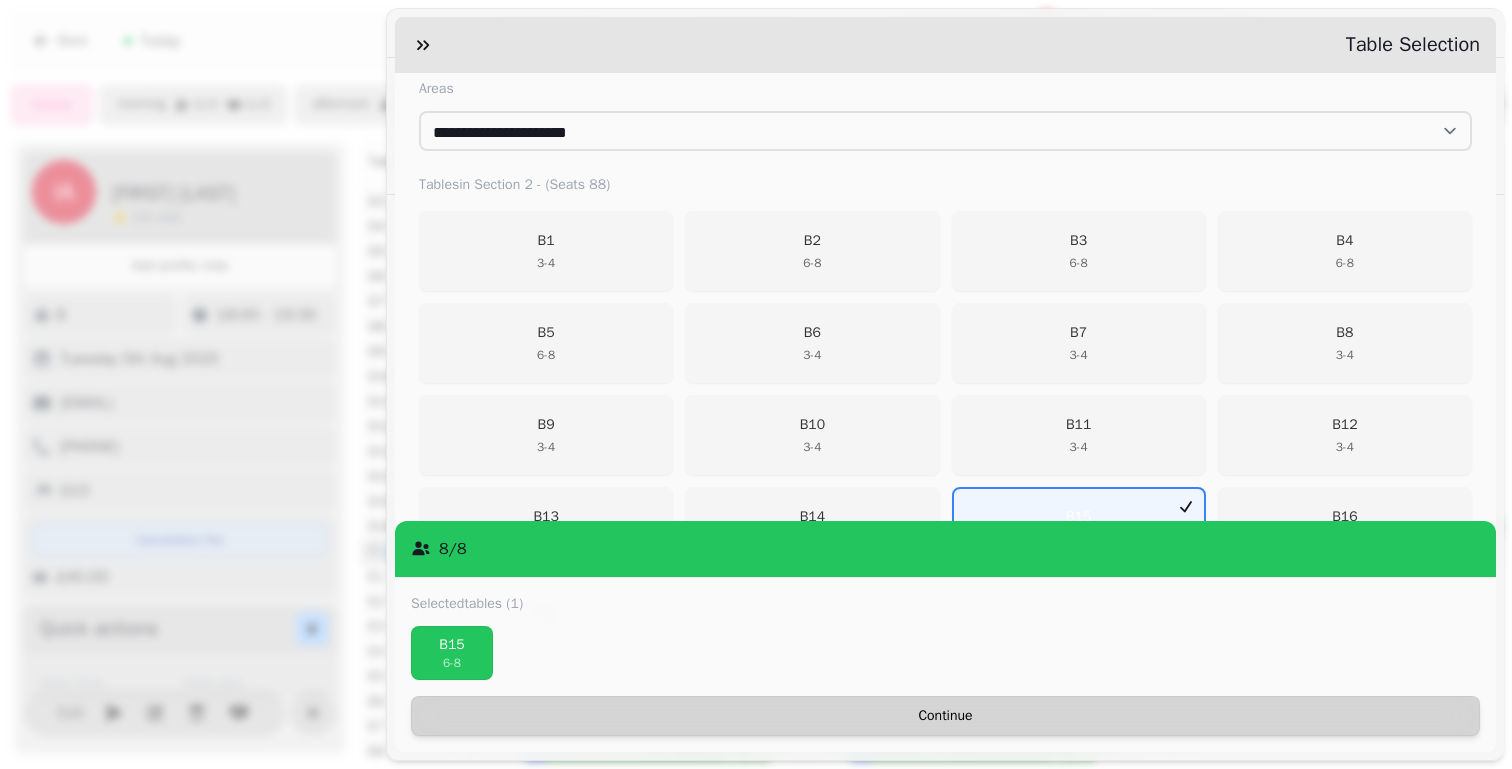 click on "Continue" at bounding box center [945, 716] 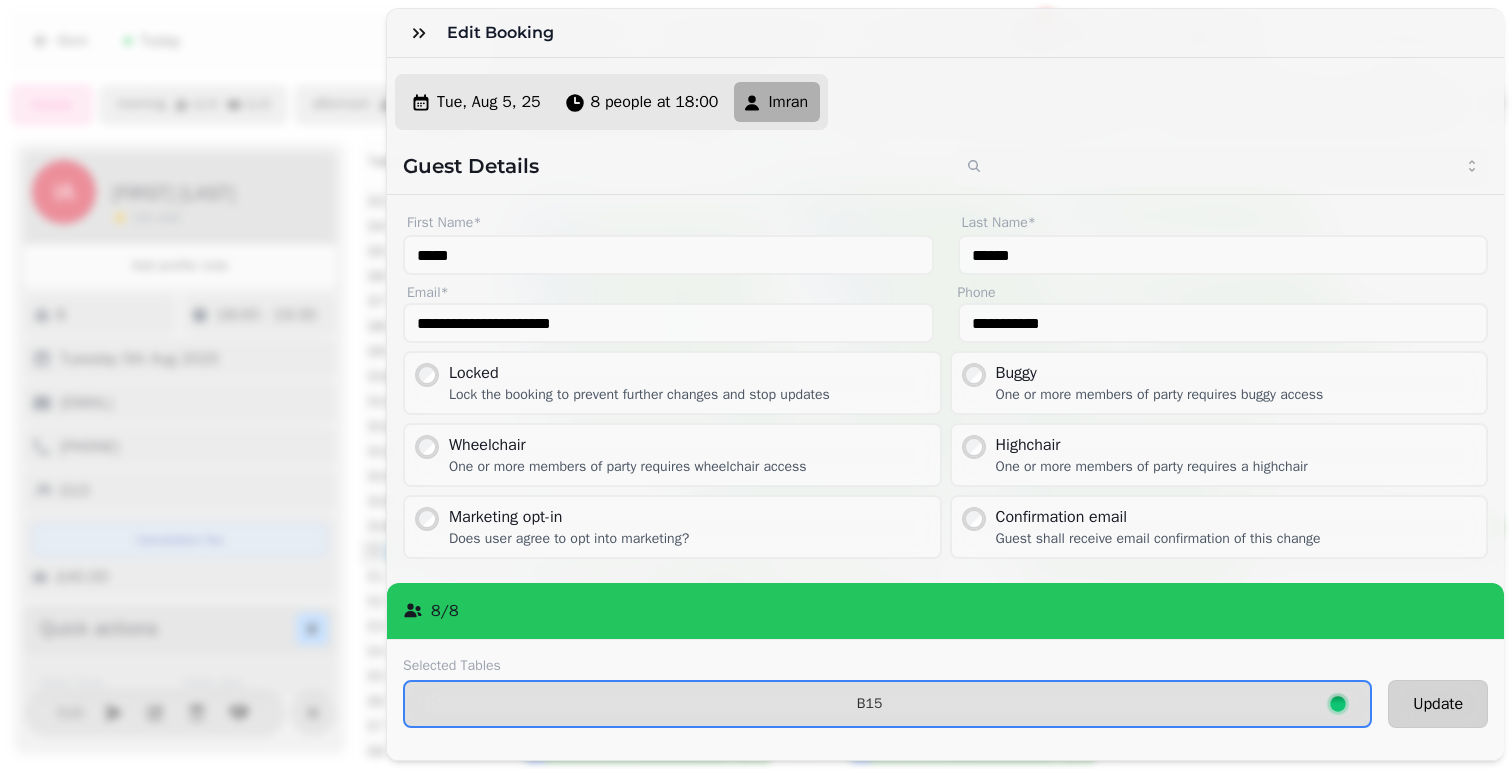 click on "Update" at bounding box center [1438, 704] 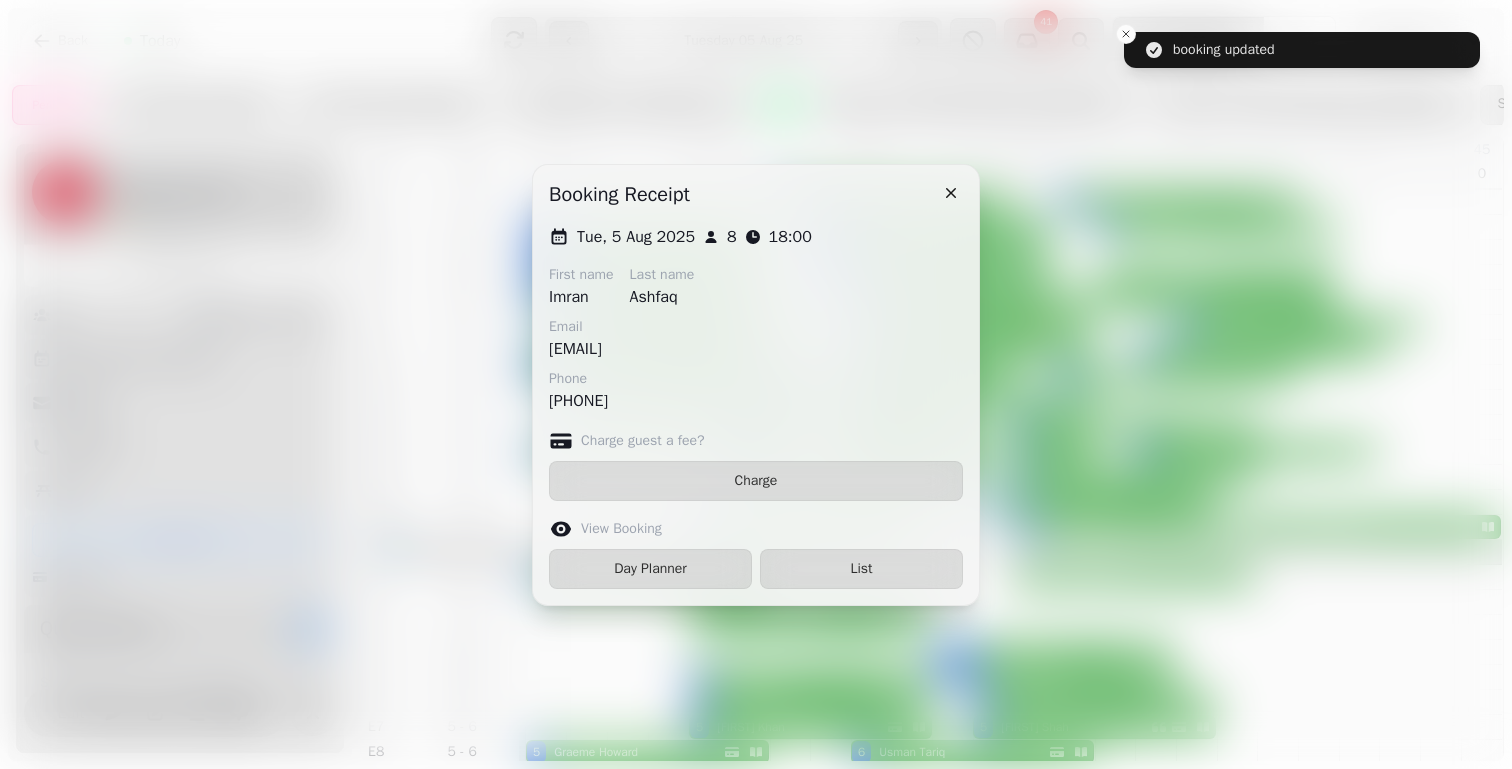 click on "Day Planner" at bounding box center [650, 569] 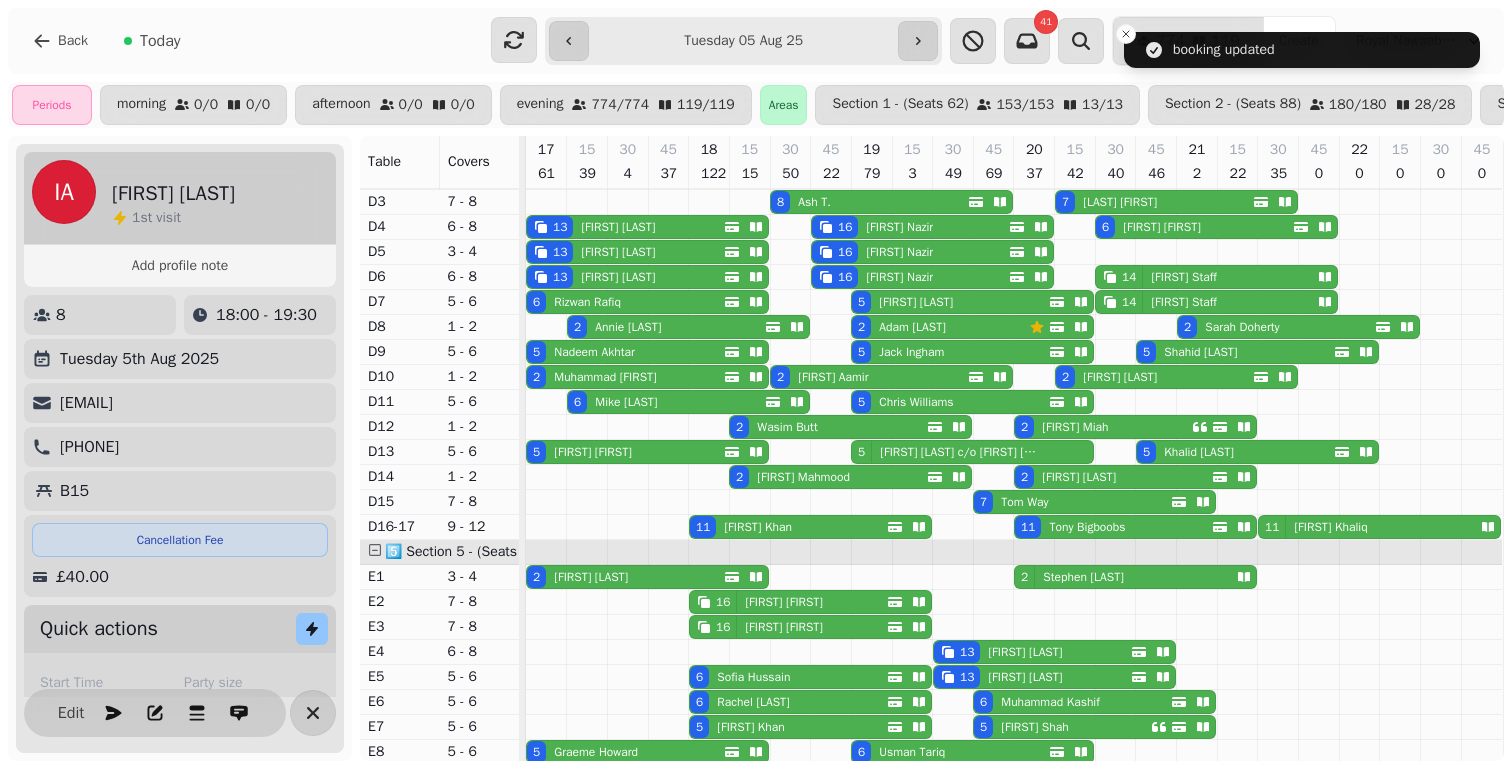 click on "[FIRST]   [LAST]" at bounding box center [1024, 502] 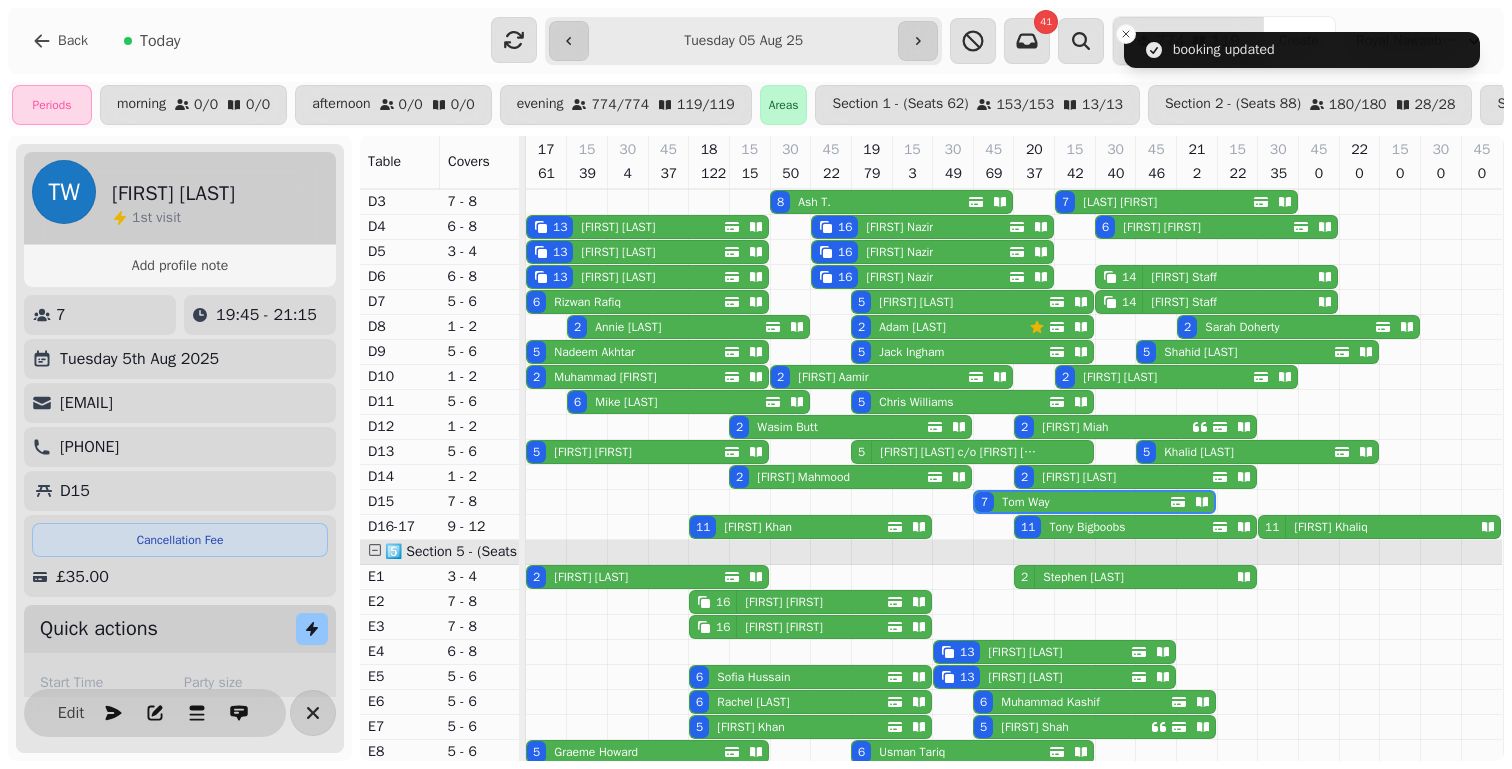 select on "**********" 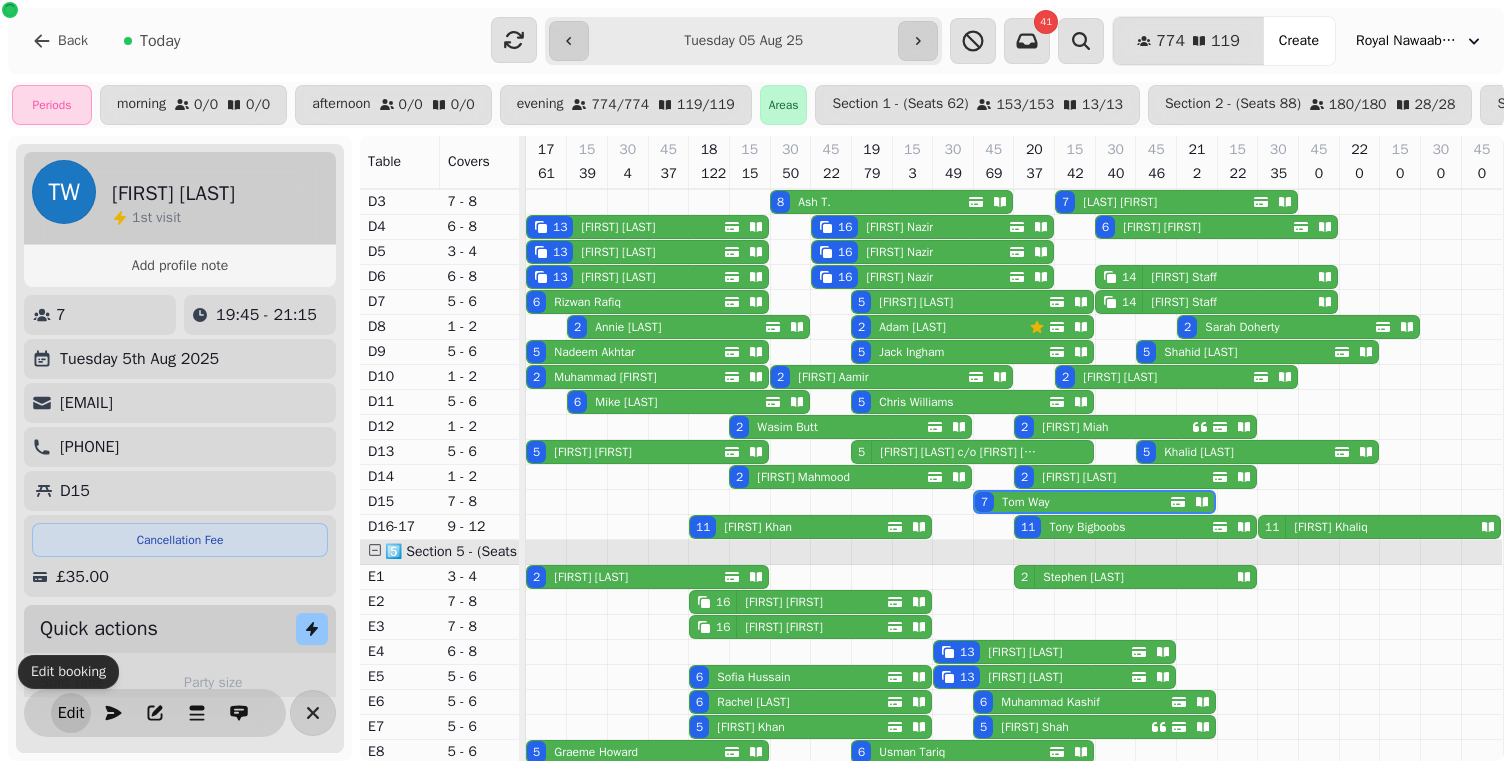 click on "Edit" at bounding box center (71, 713) 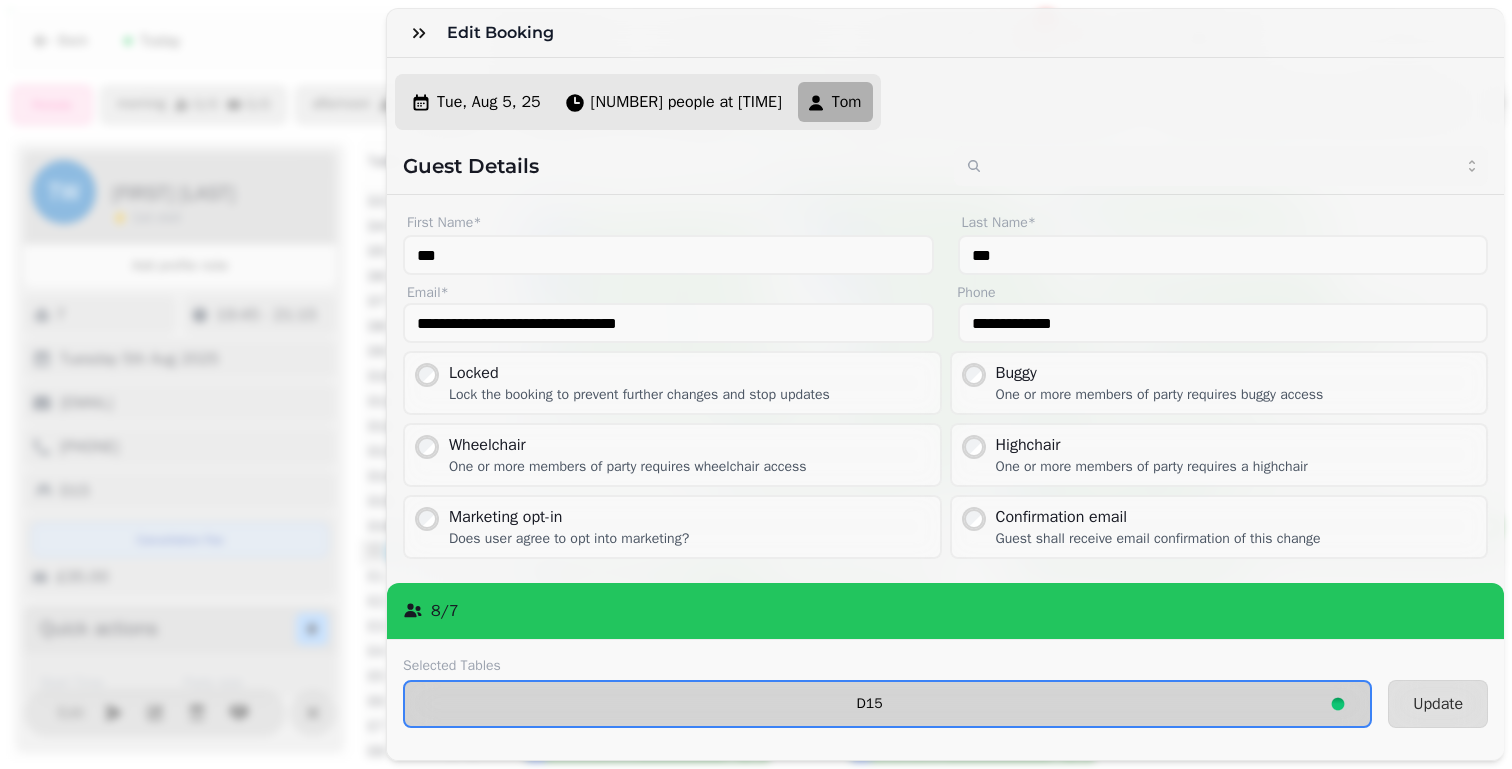 click on "D15" at bounding box center [887, 704] 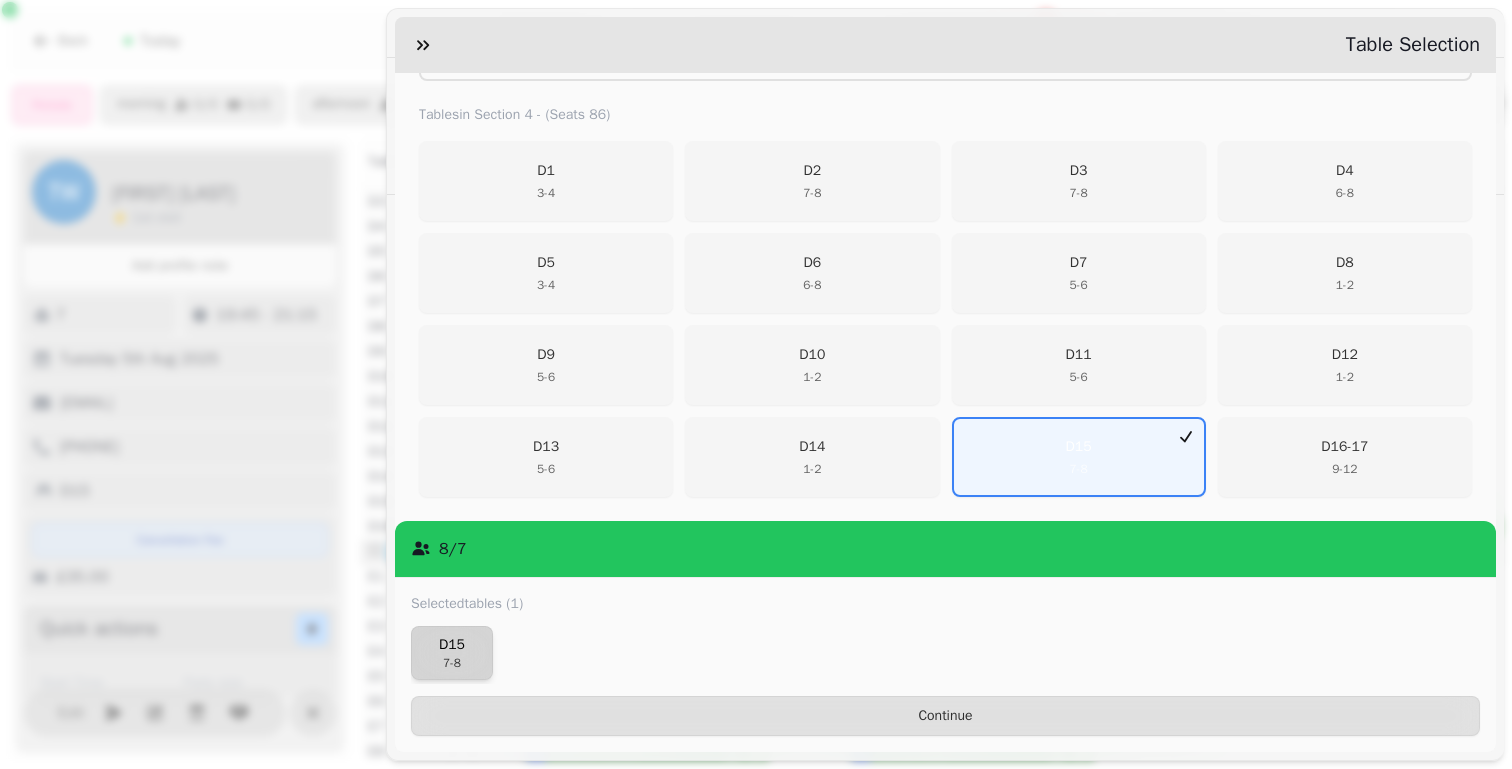 click on "7 - 8" at bounding box center [452, 663] 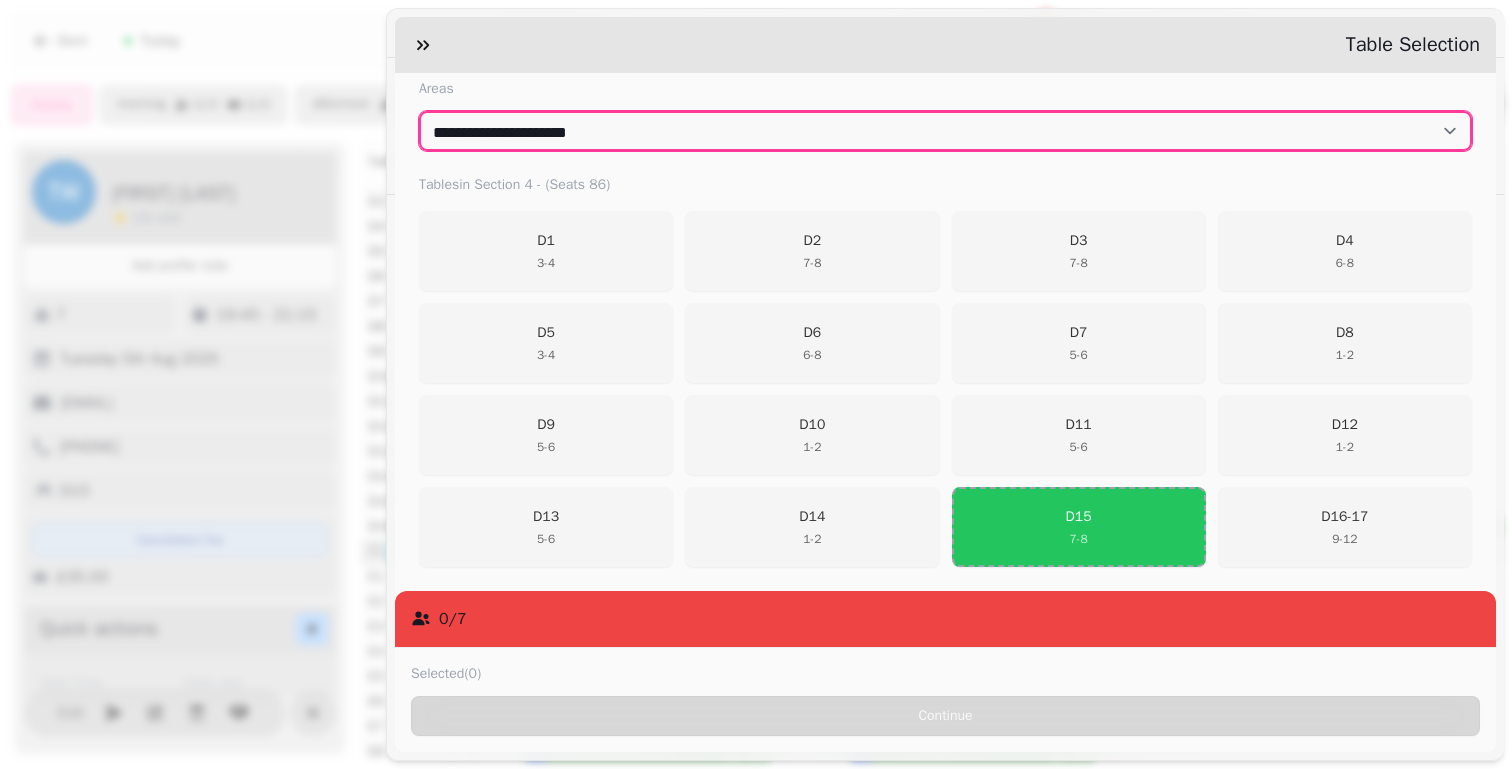 click on "**********" at bounding box center [945, 131] 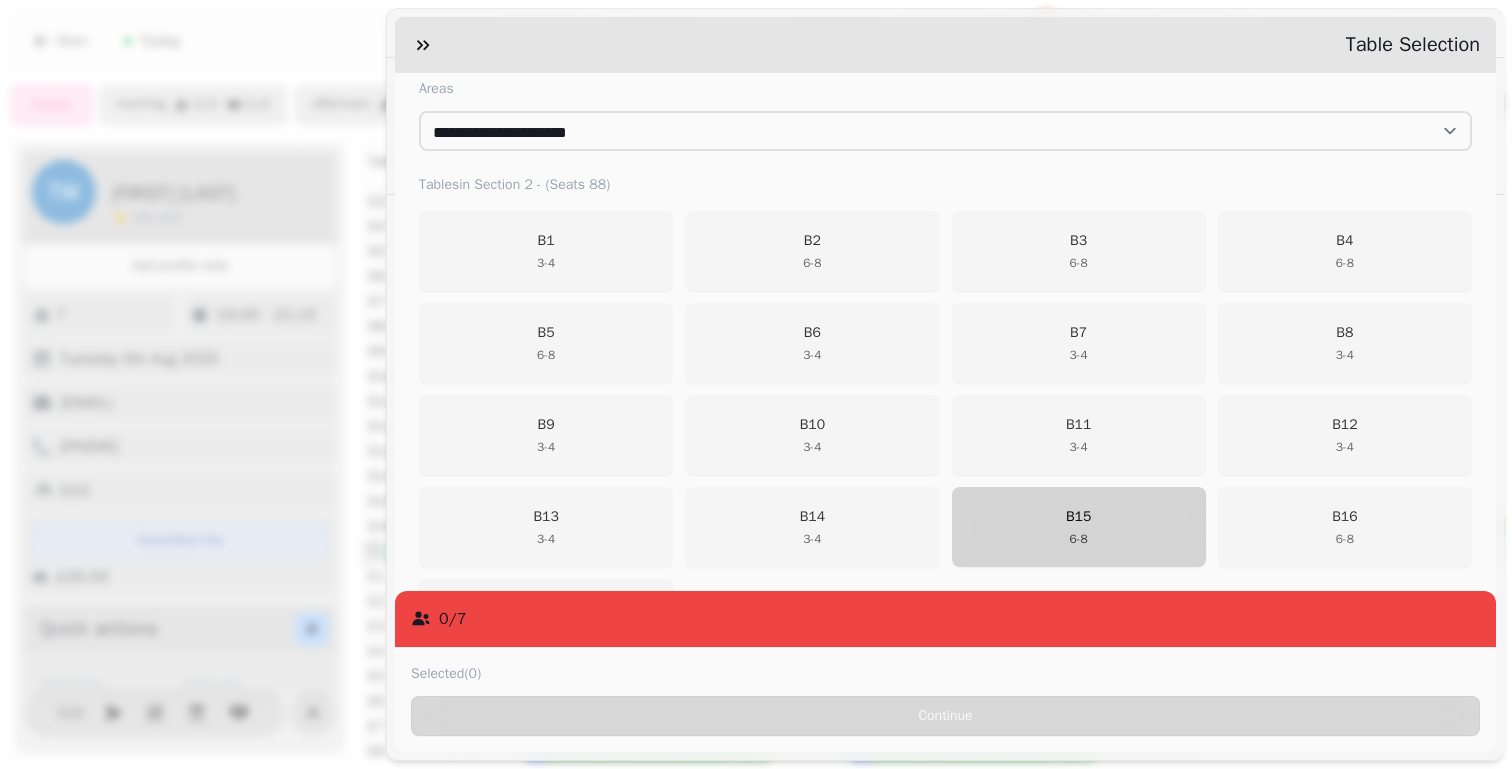 click on "6  -  8" at bounding box center (1078, 539) 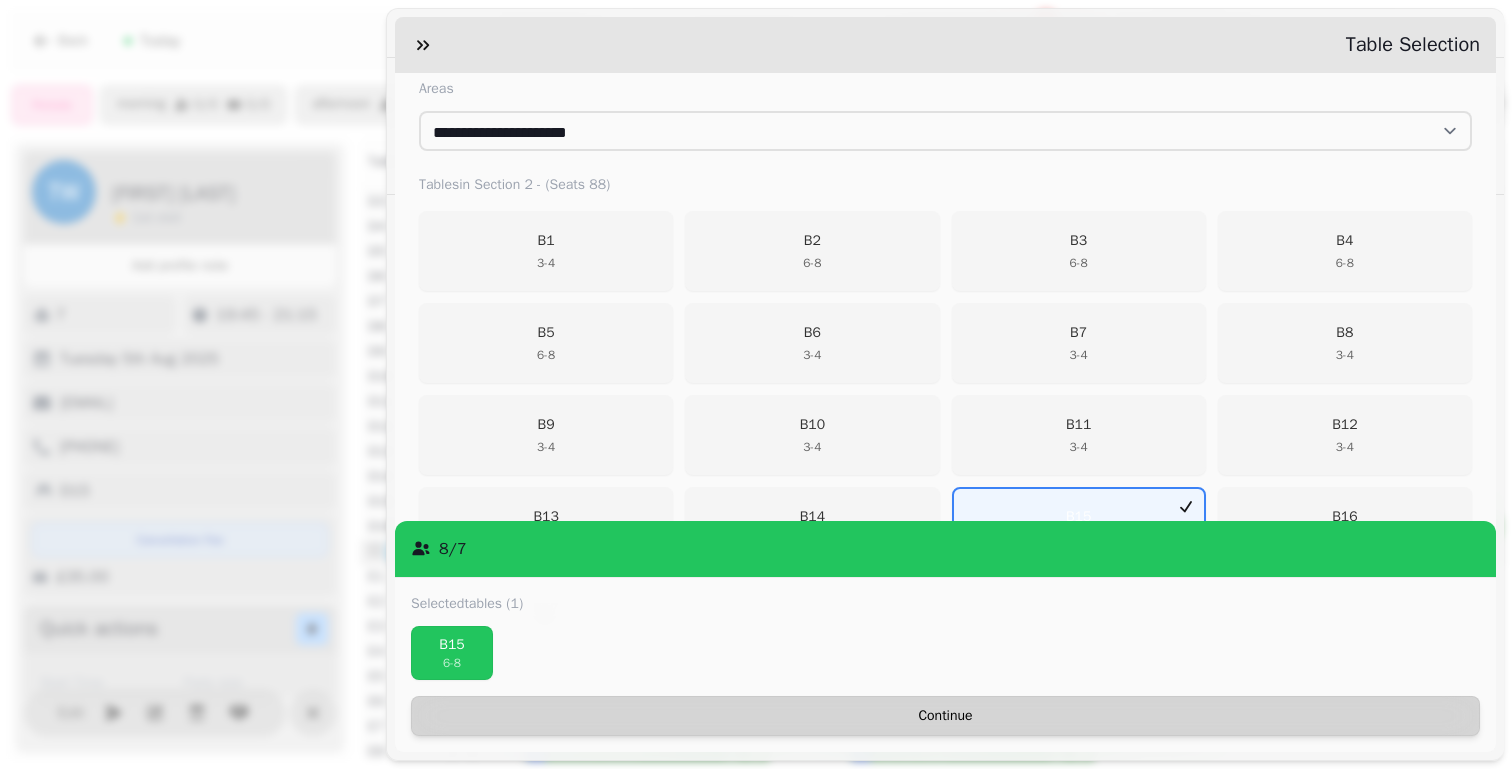 click on "Continue" at bounding box center (945, 716) 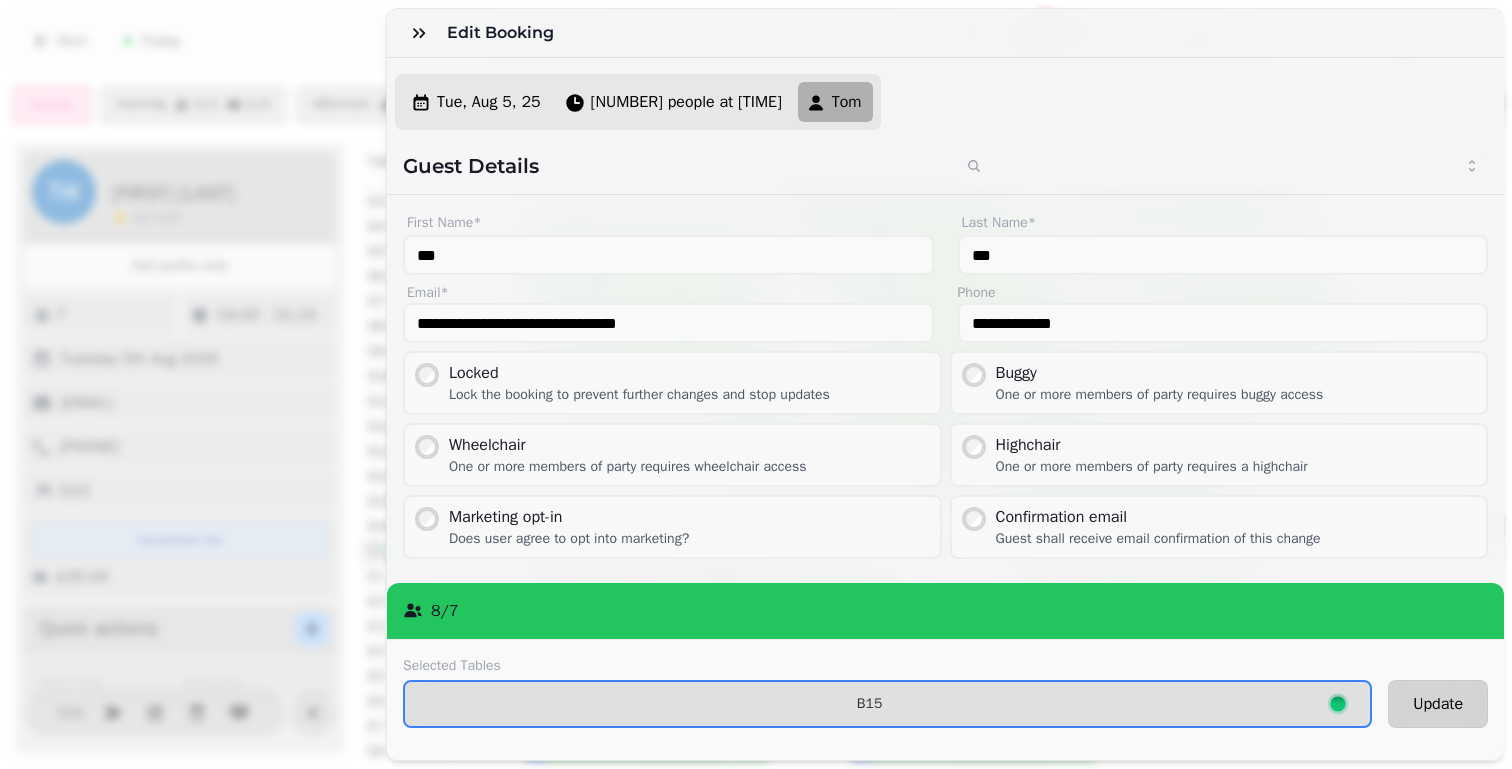 click on "Update" at bounding box center (1438, 704) 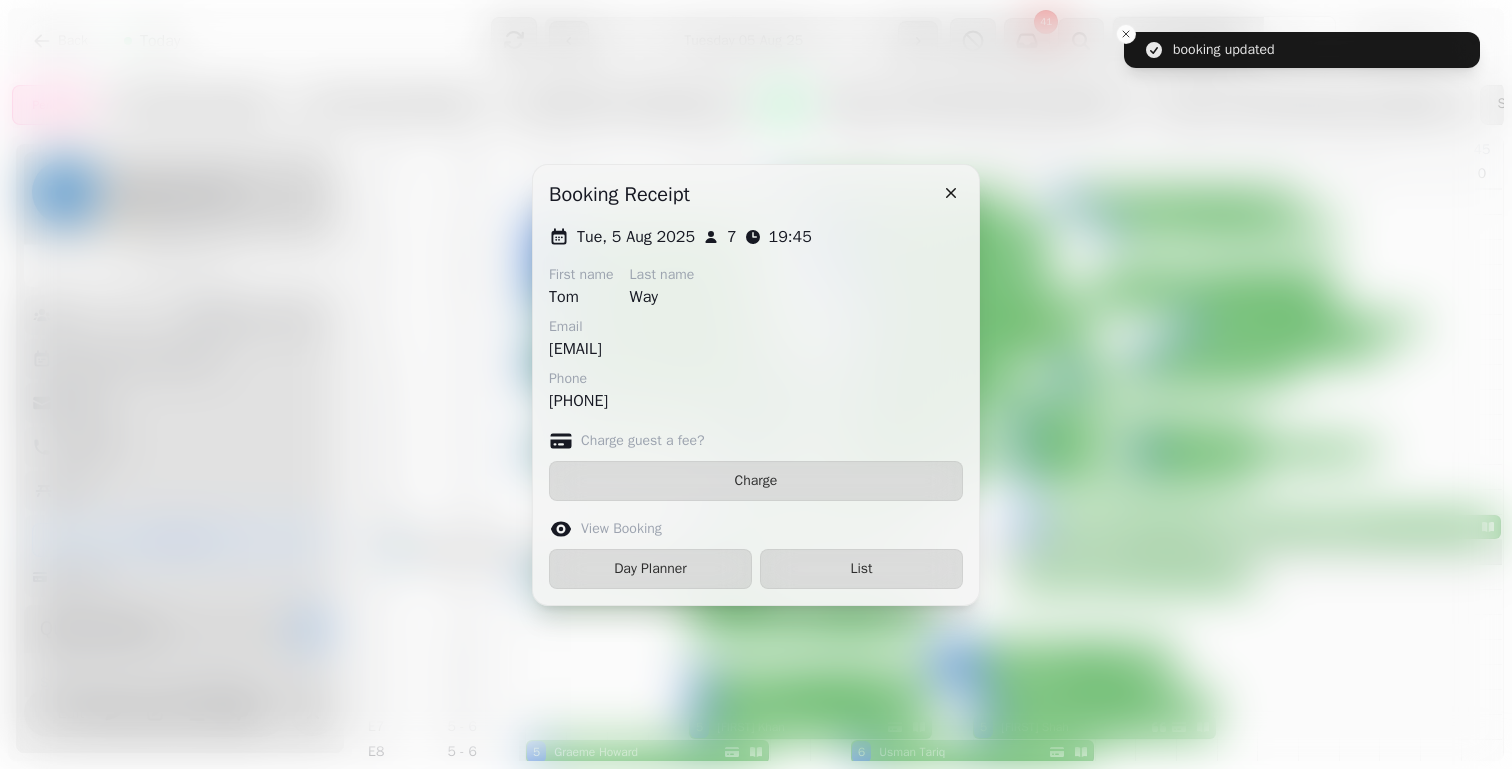 click on "Day Planner" at bounding box center (650, 569) 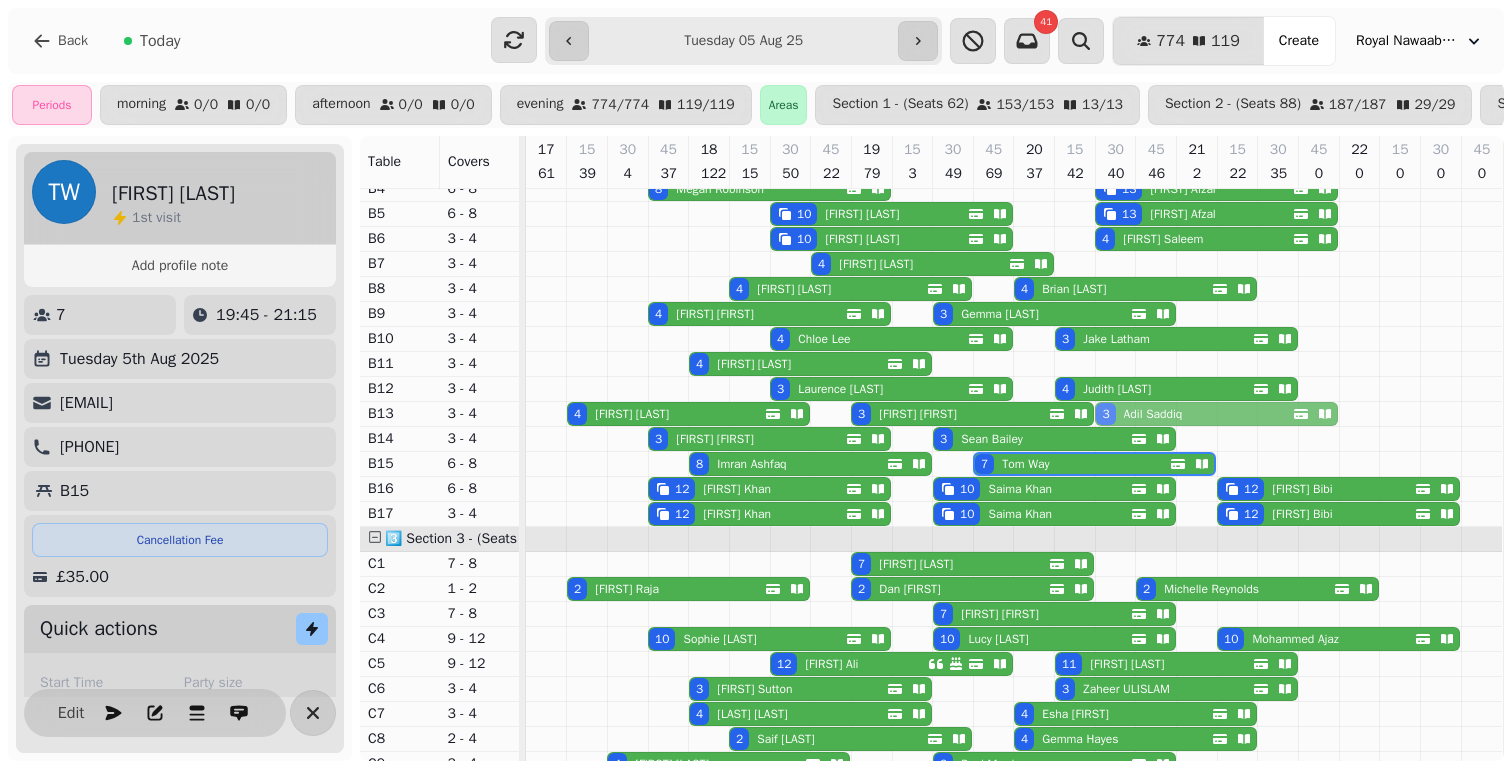 drag, startPoint x: 1130, startPoint y: 360, endPoint x: 1121, endPoint y: 401, distance: 41.976185 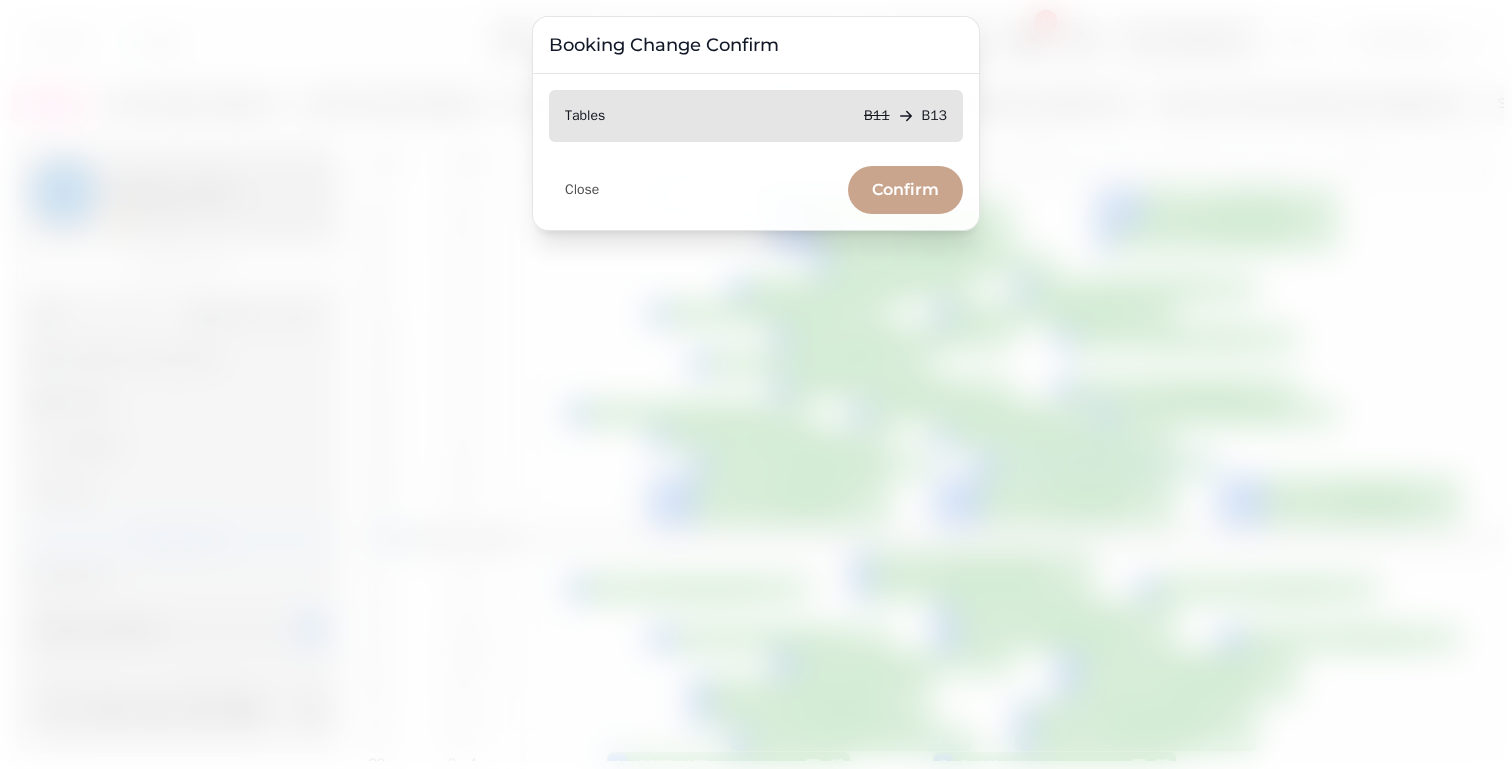 click on "Confirm" at bounding box center (905, 190) 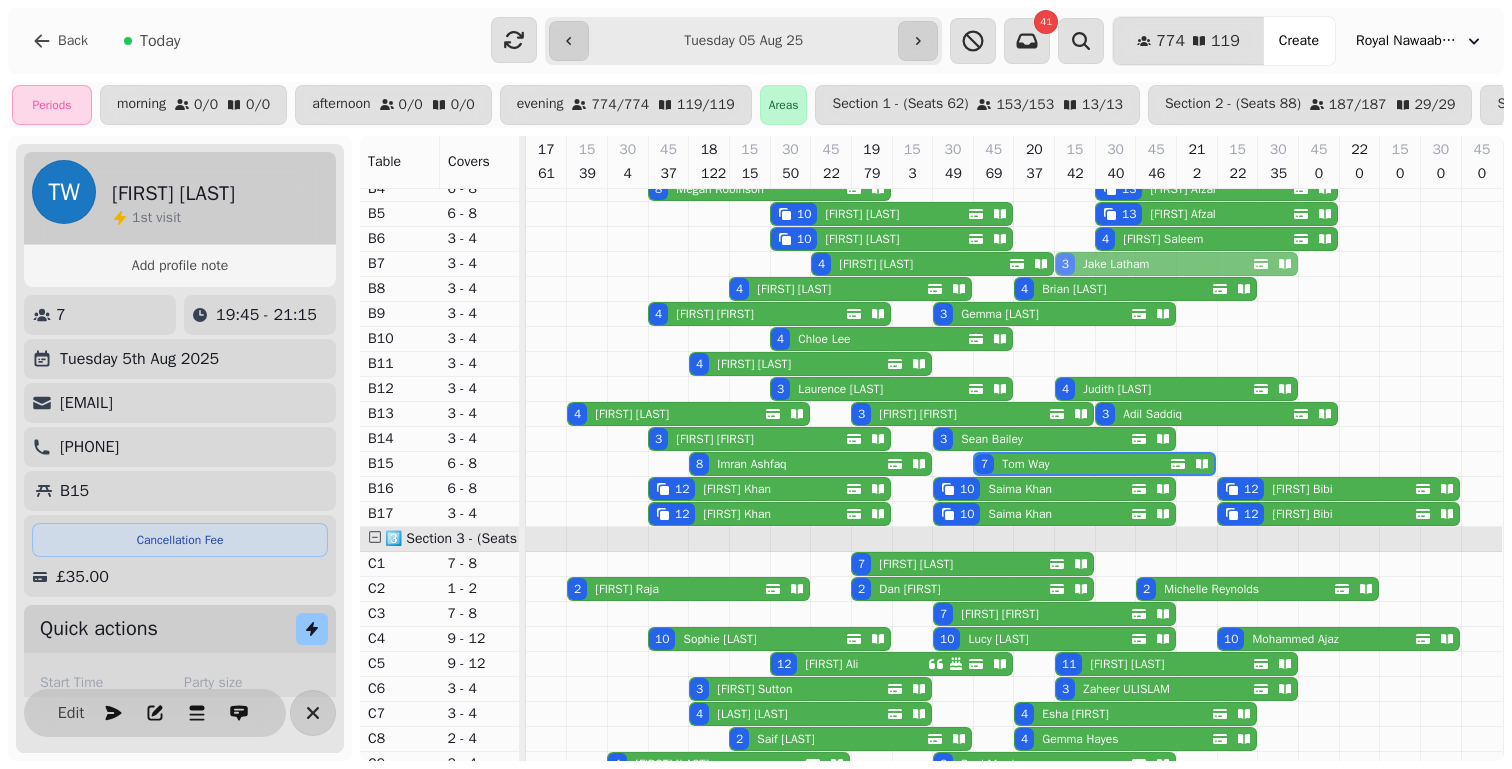 drag, startPoint x: 1097, startPoint y: 338, endPoint x: 1097, endPoint y: 266, distance: 72 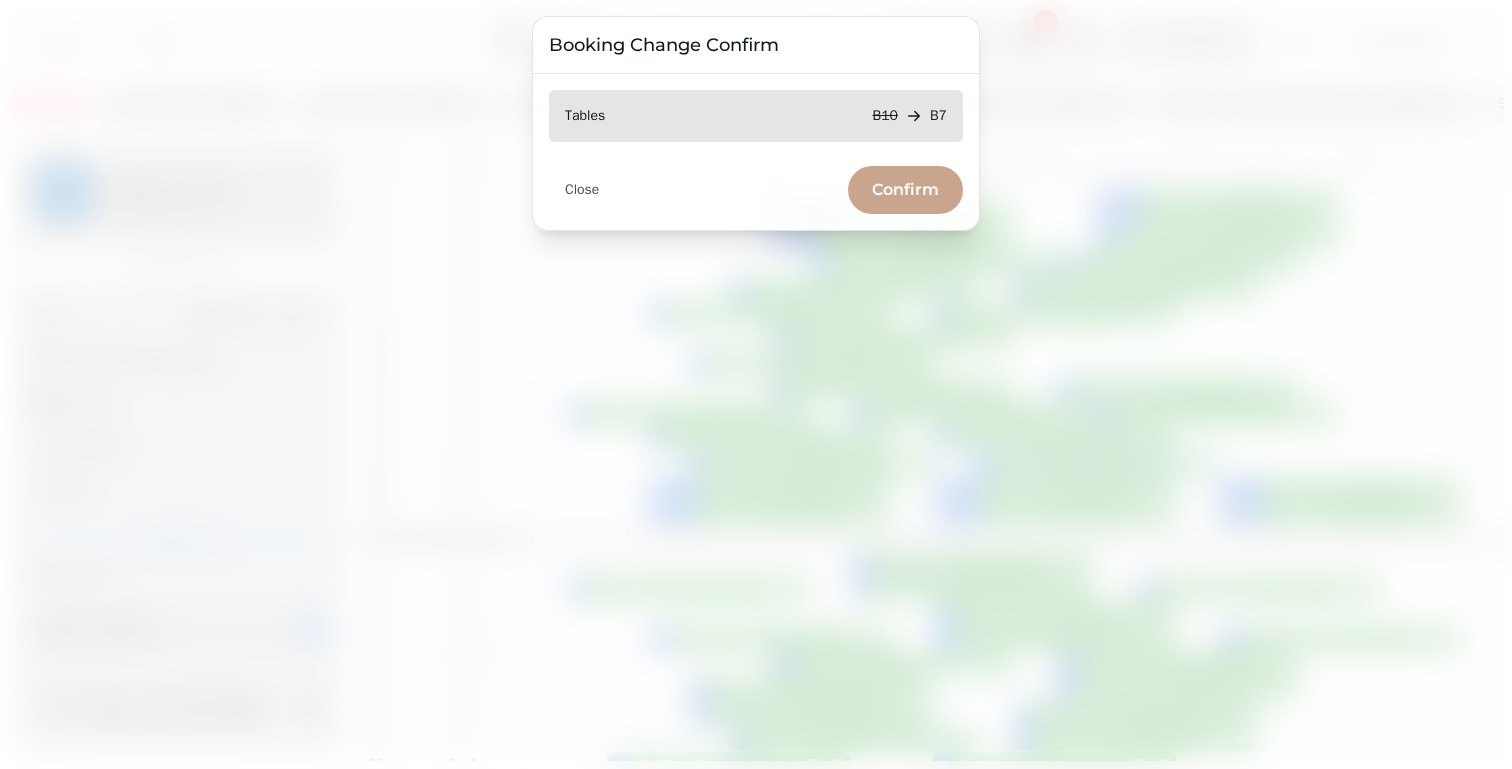 click on "Confirm" at bounding box center (905, 190) 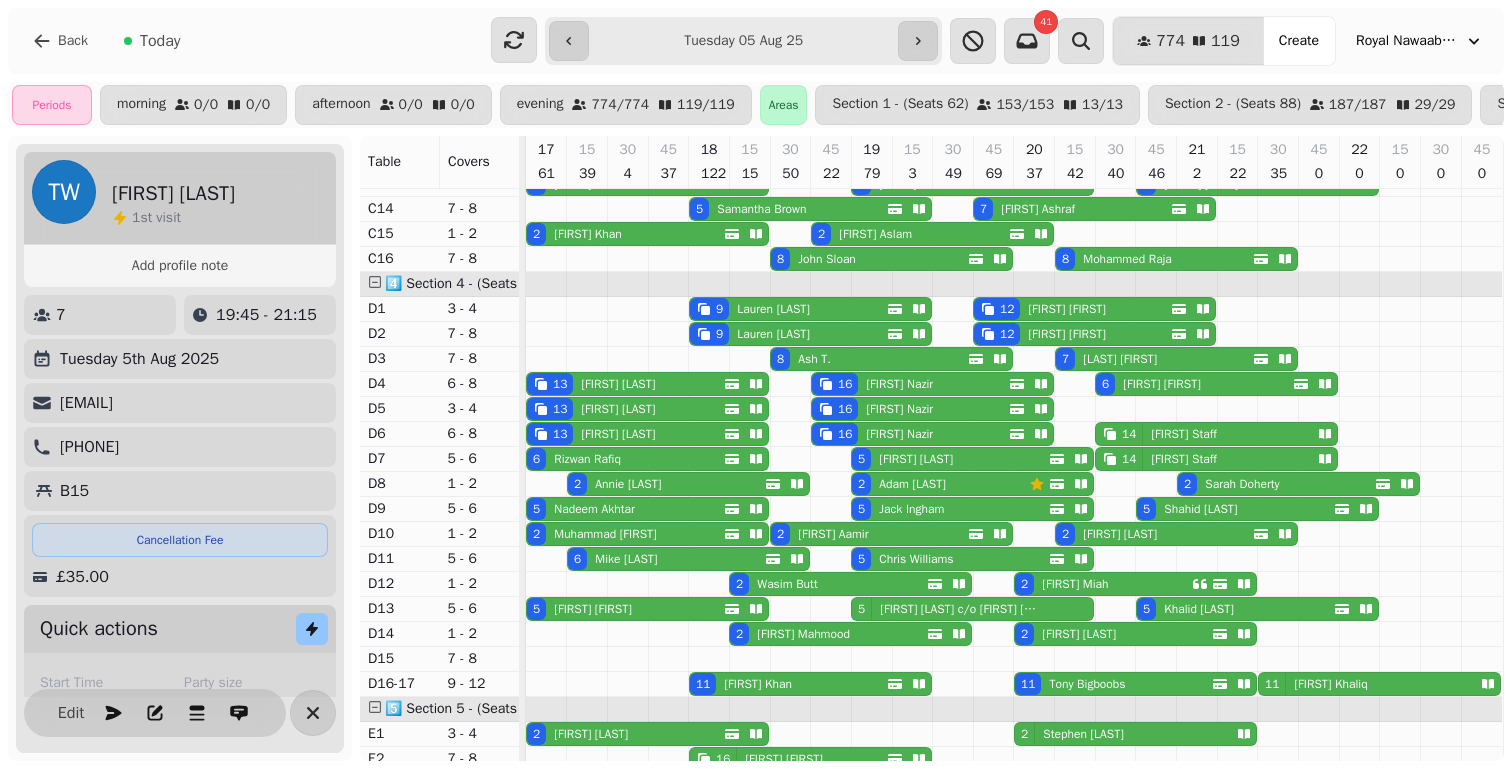 click on "2 [FIRST]   [LAST]" at bounding box center (940, 484) 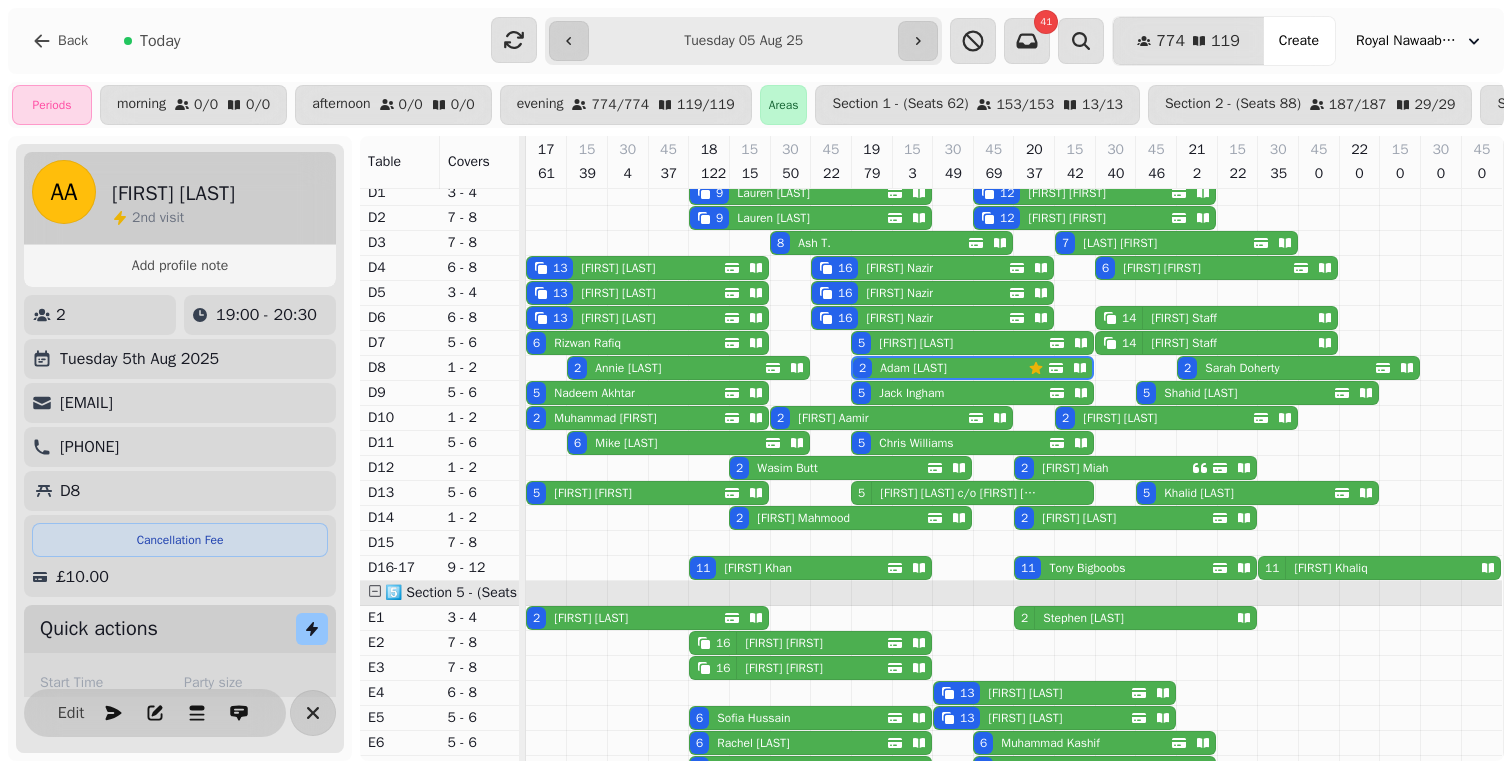 click on "14" at bounding box center (1129, 318) 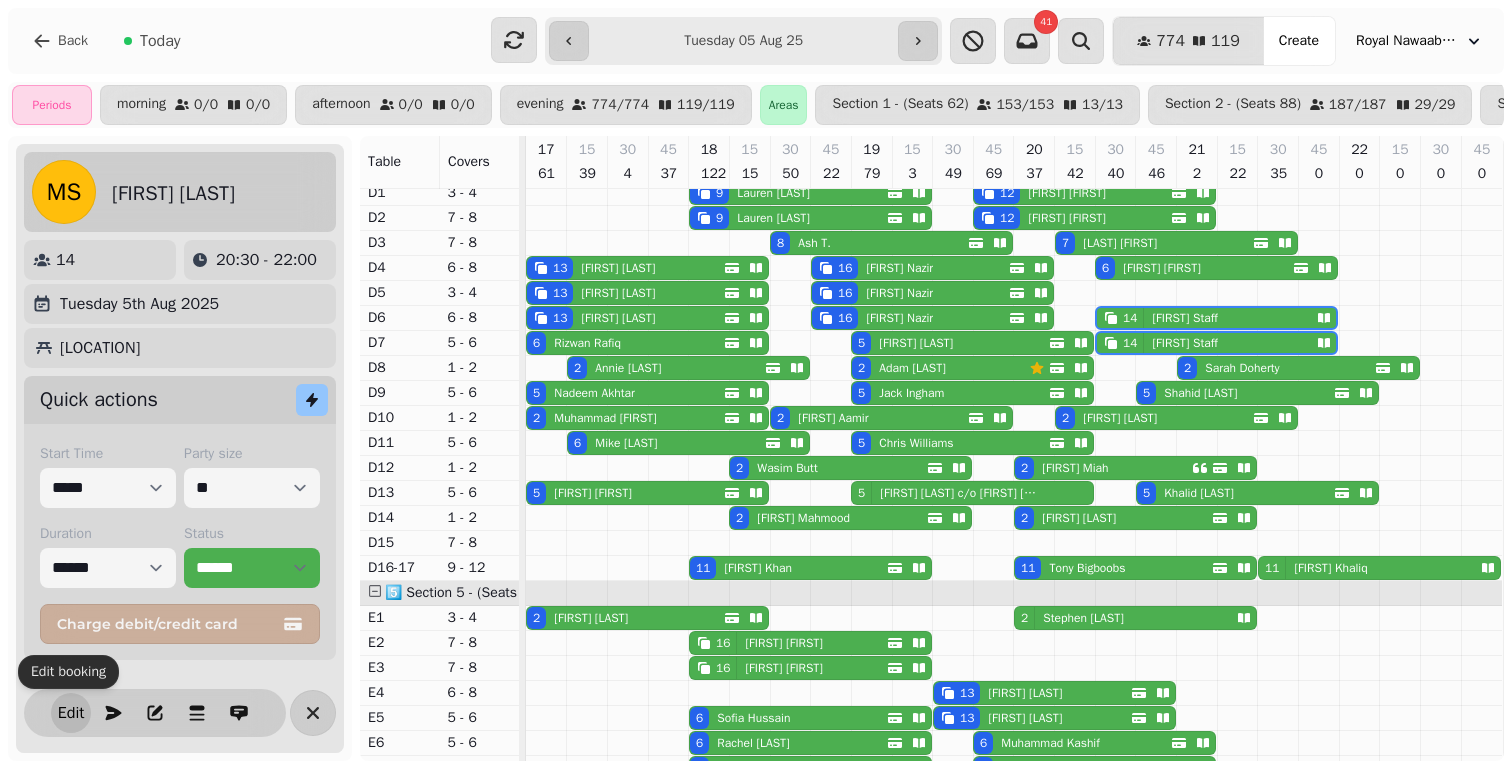 click on "Edit" at bounding box center (71, 713) 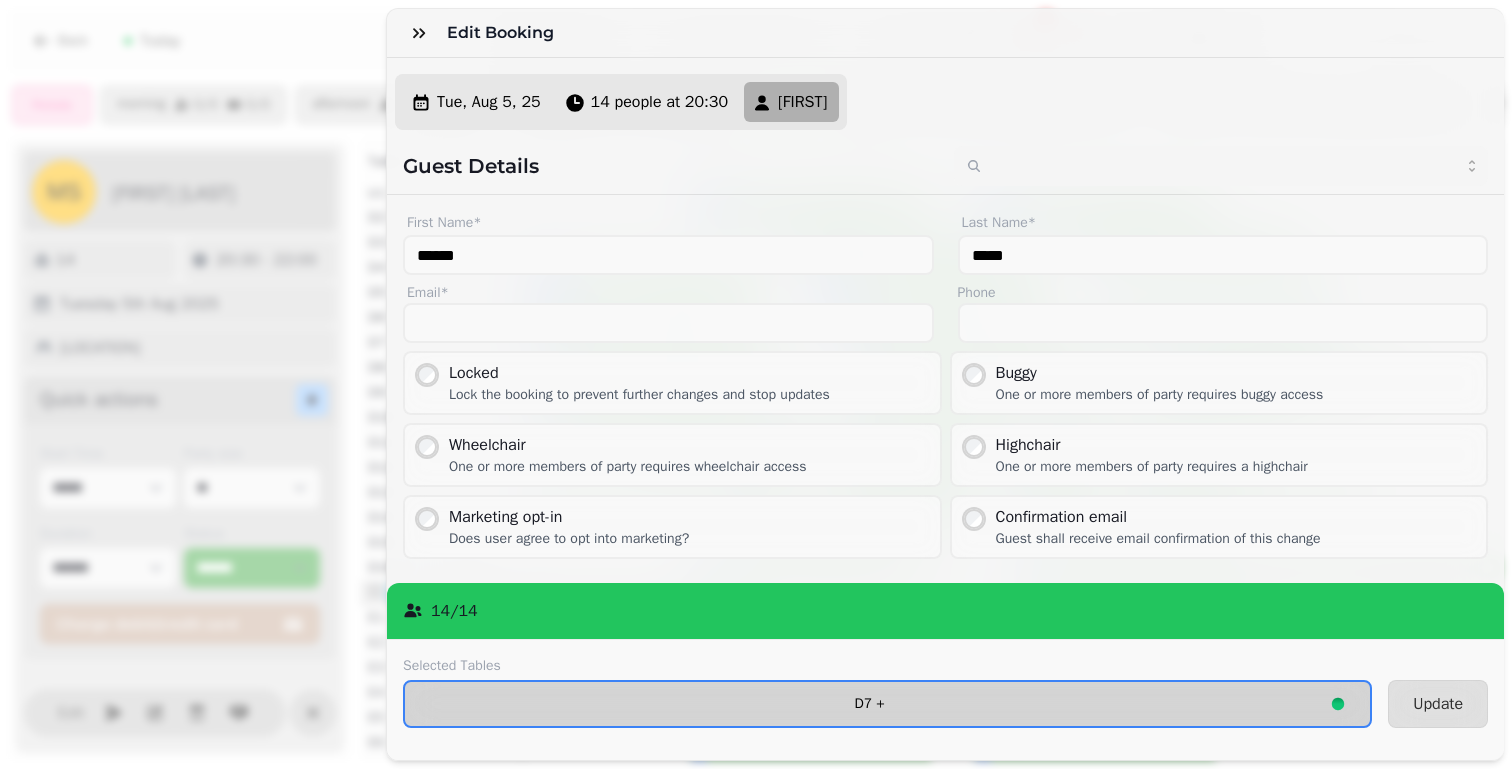 click on "[ID]" at bounding box center [887, 704] 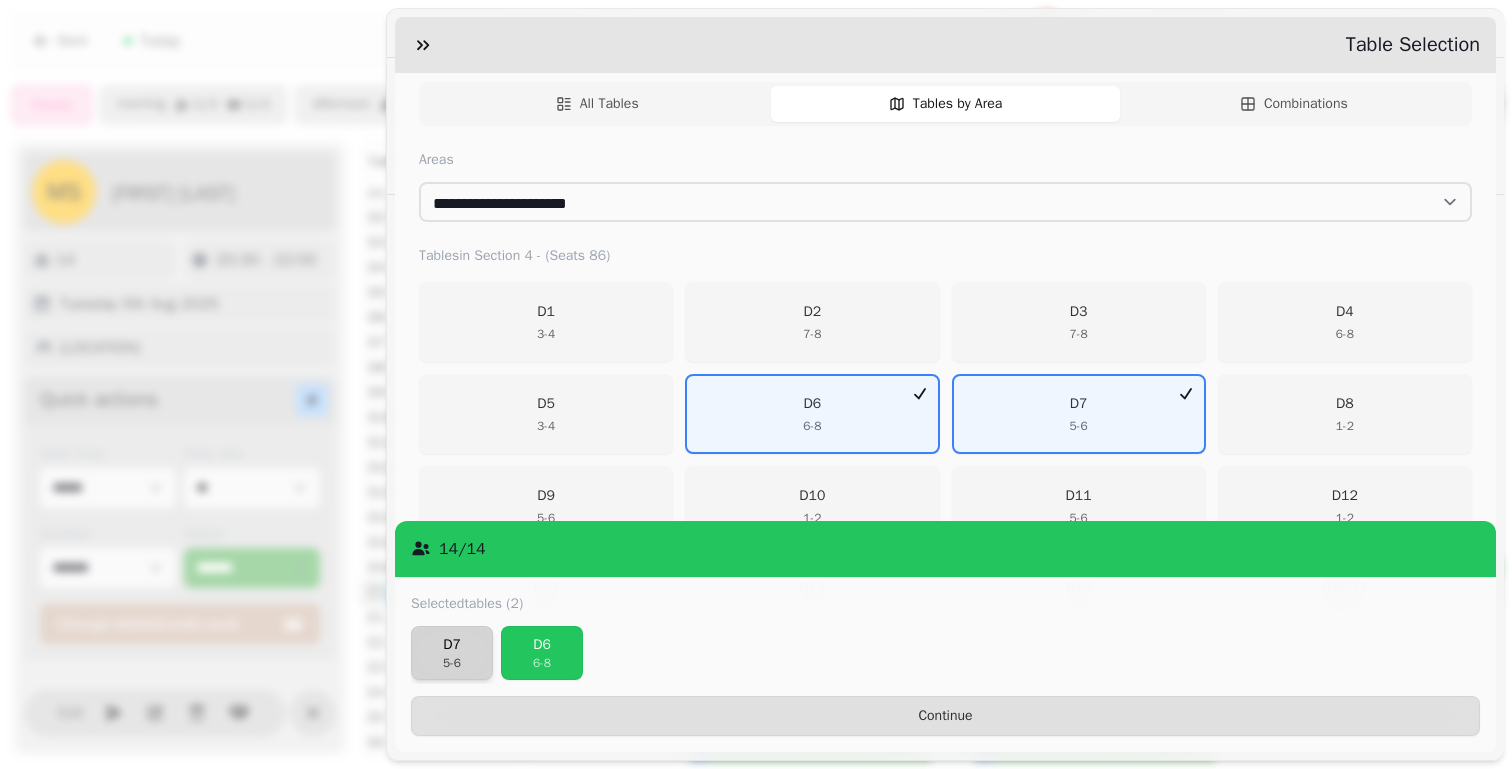click on "5 - 6" at bounding box center (452, 663) 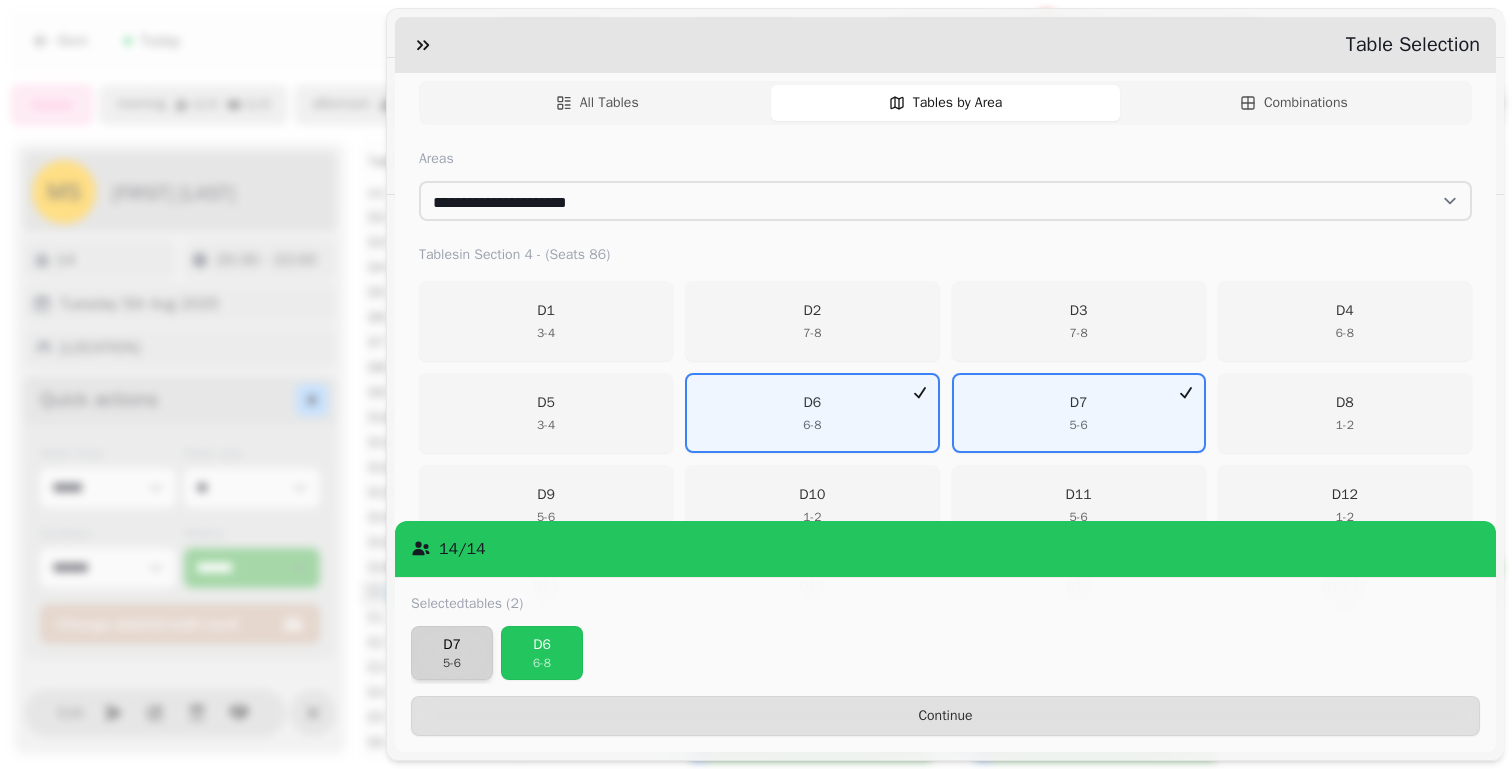 click on "6 - 8" at bounding box center [542, 663] 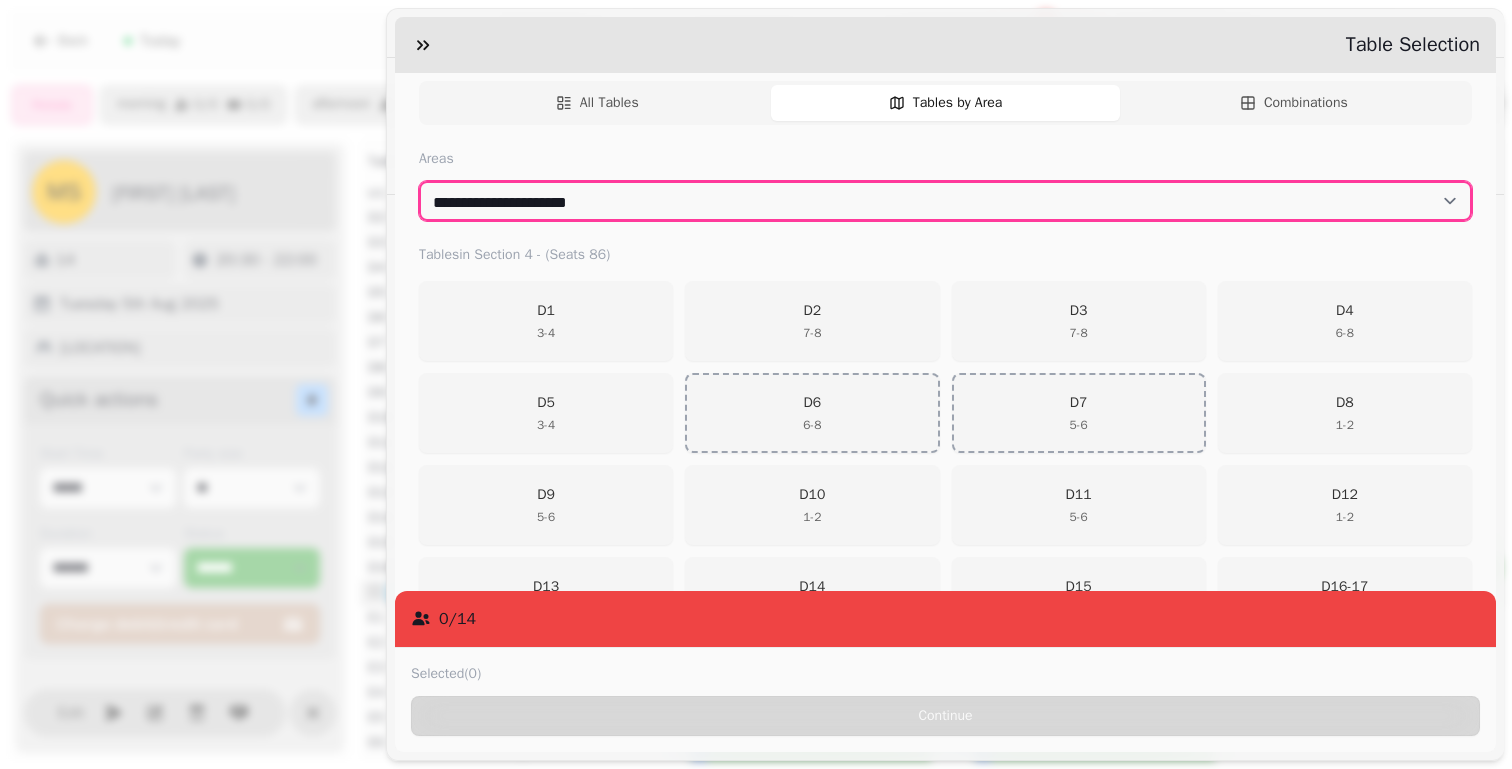 click on "**********" at bounding box center (945, 201) 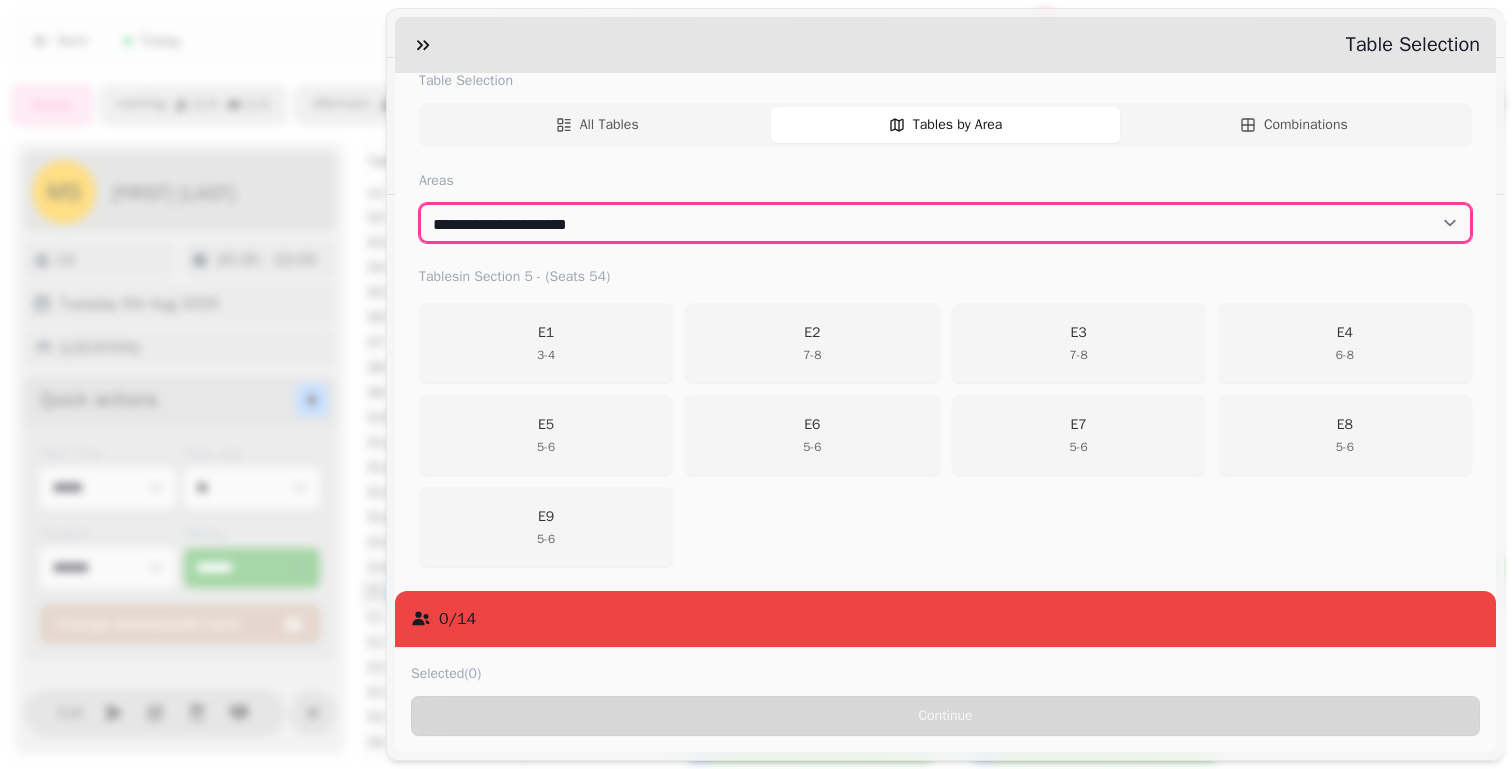 scroll, scrollTop: 216, scrollLeft: 0, axis: vertical 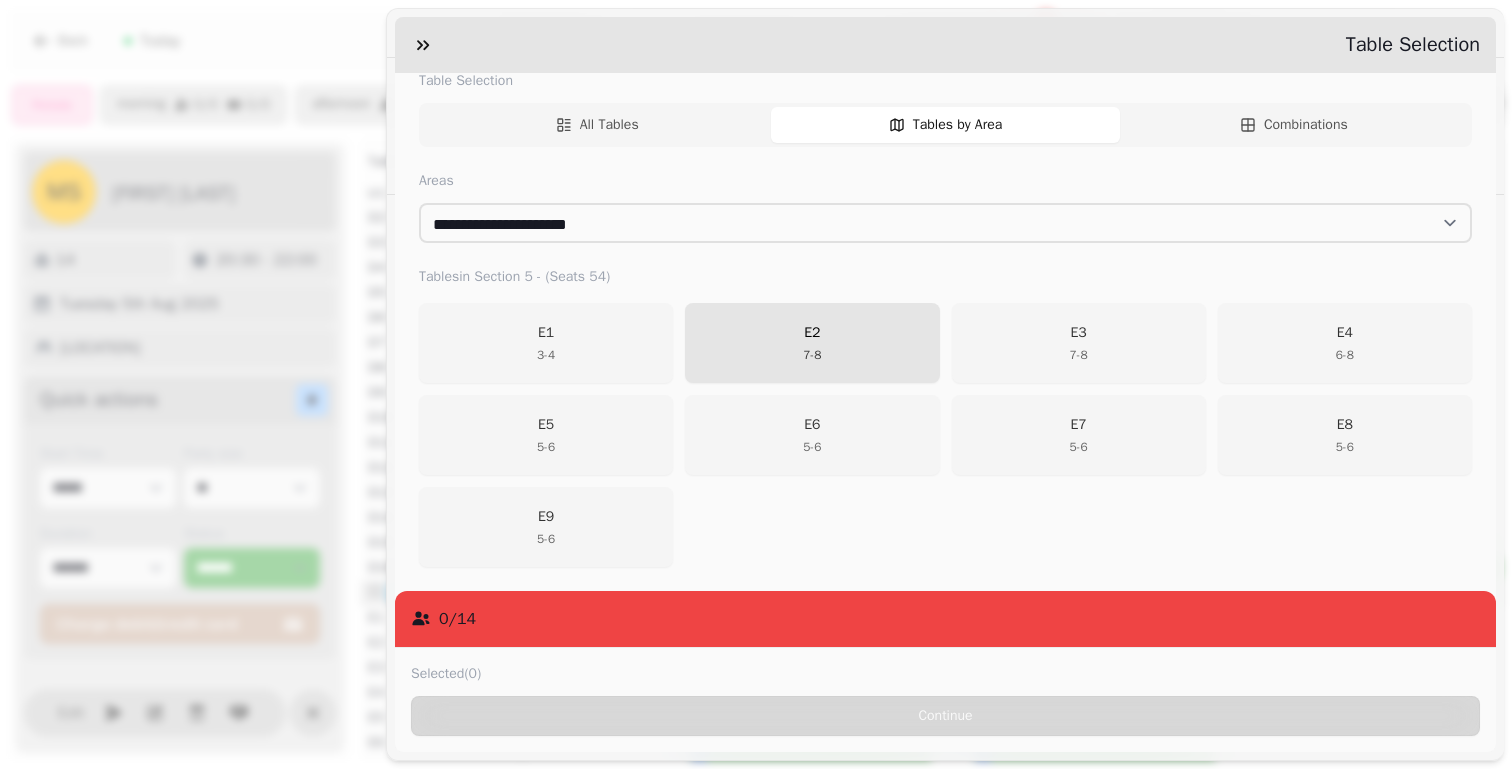 click on "E2 7  -  8" at bounding box center (812, 343) 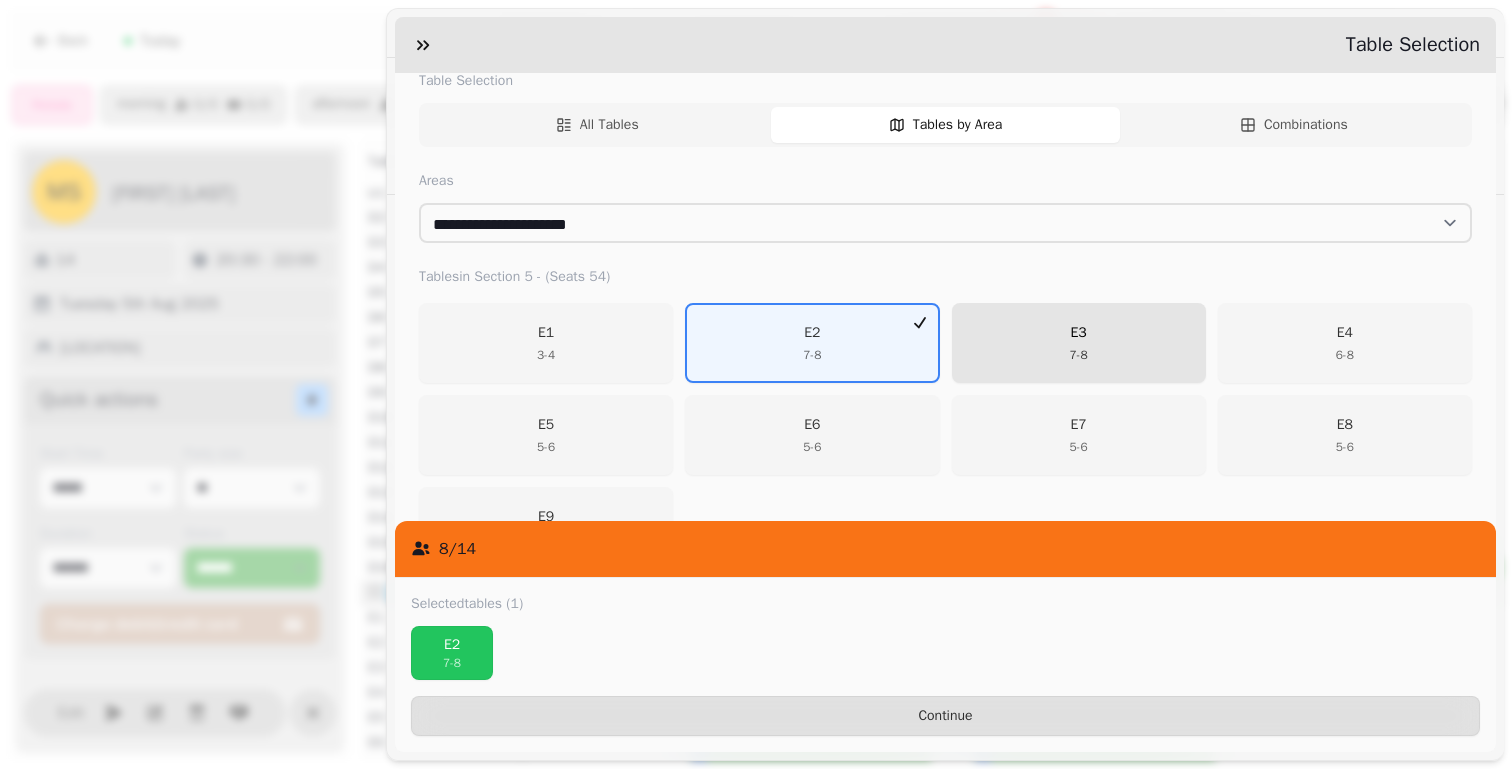 click on "E3 7  -  8" at bounding box center [1079, 343] 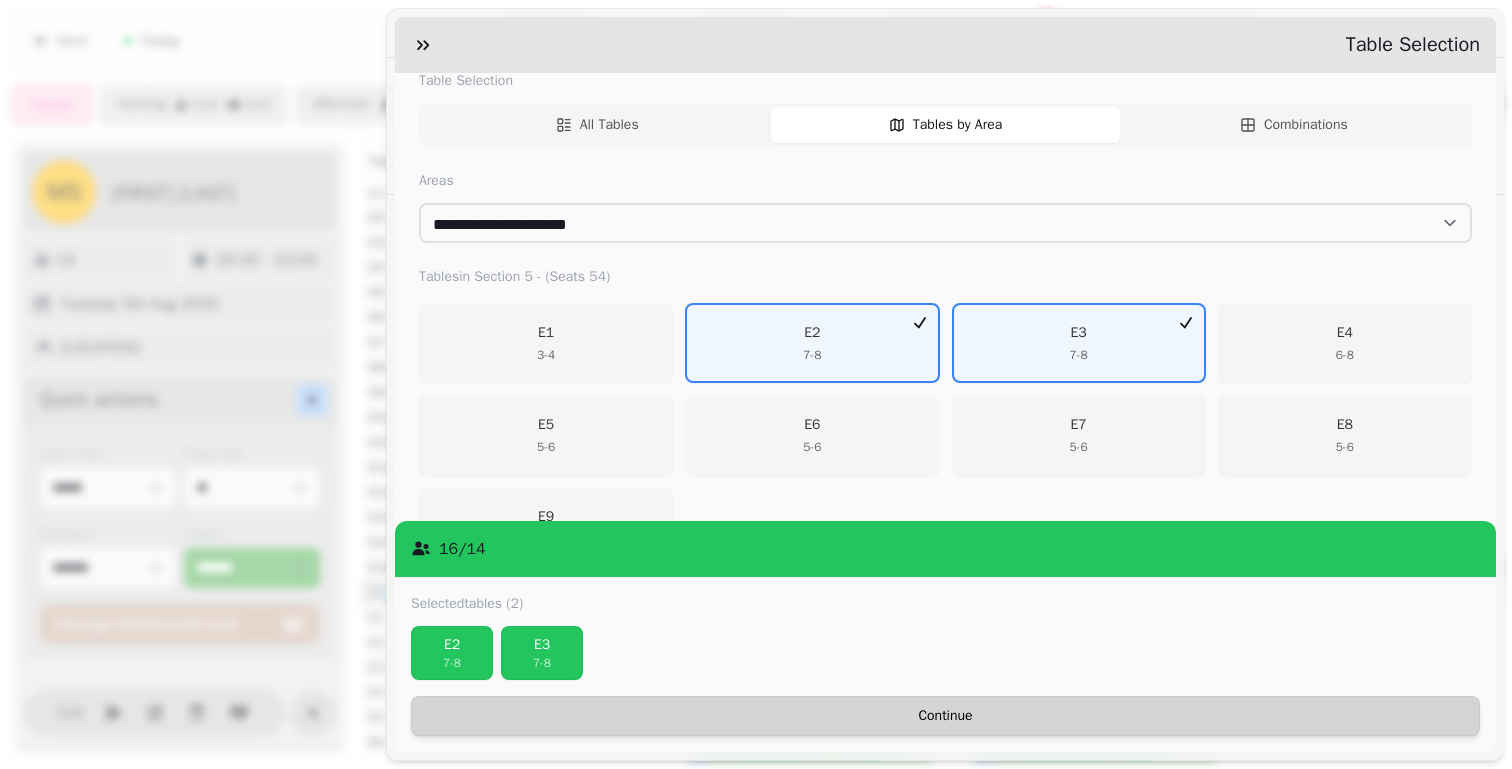 click on "Continue" at bounding box center [945, 716] 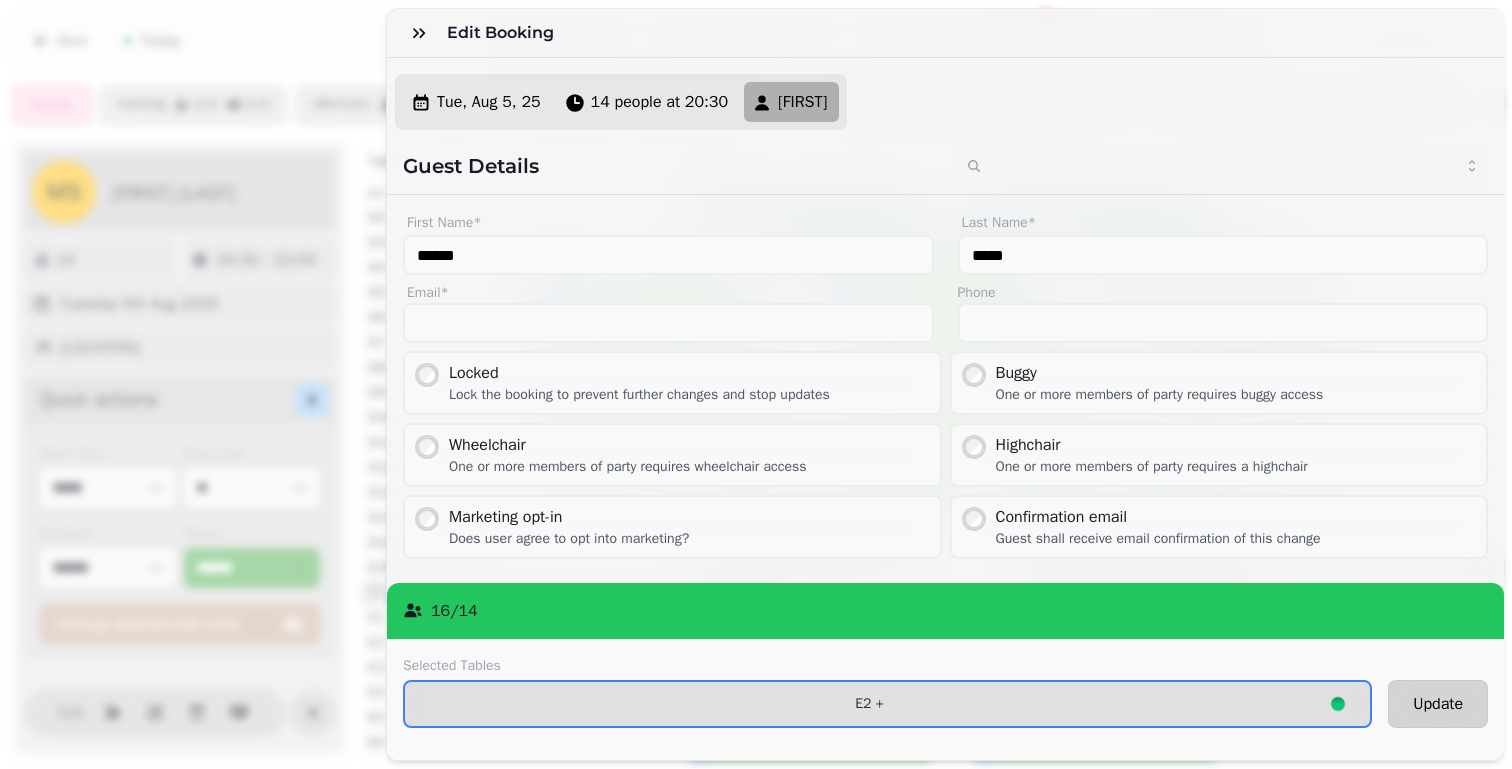 click on "Update" at bounding box center (1438, 704) 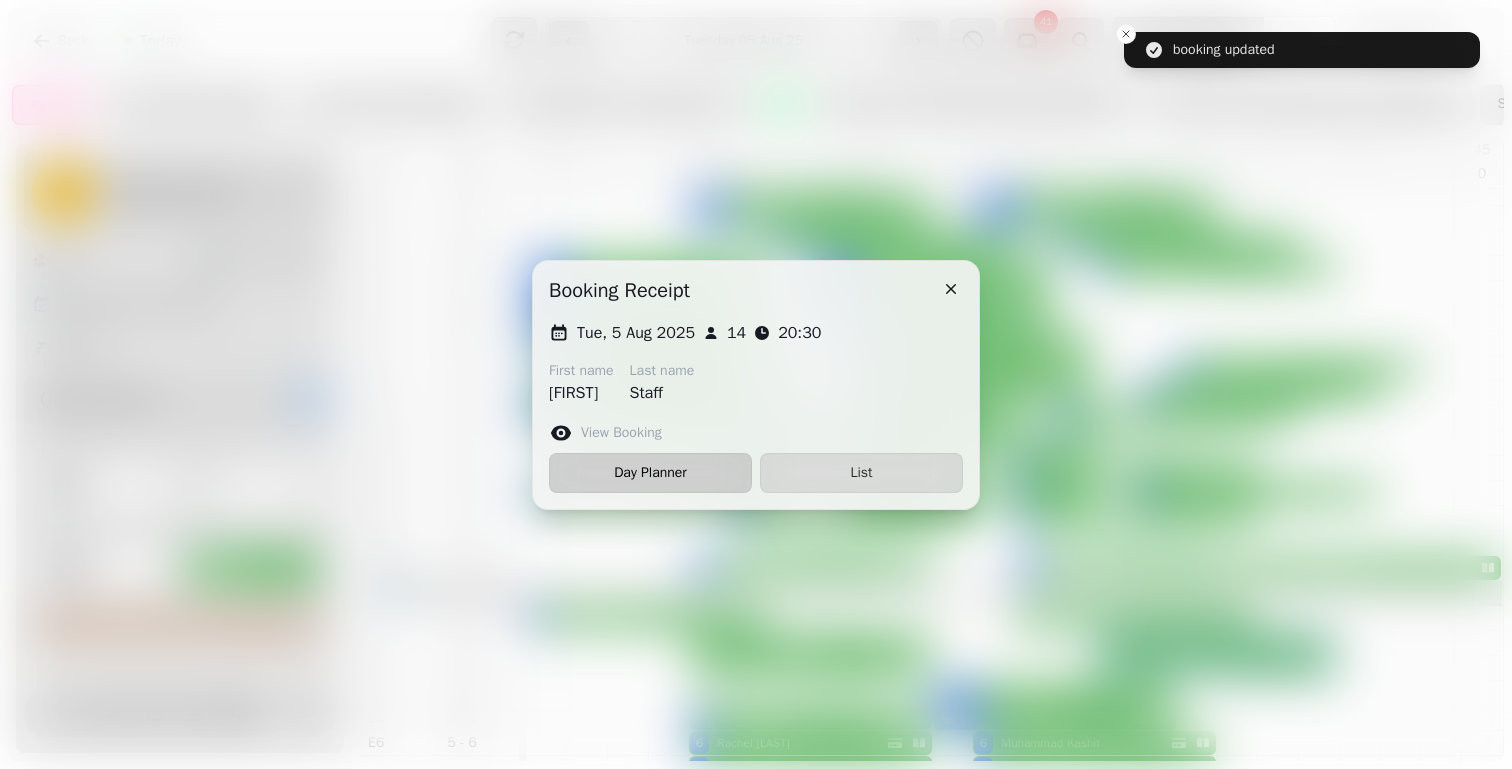 click on "Day Planner" at bounding box center (650, 473) 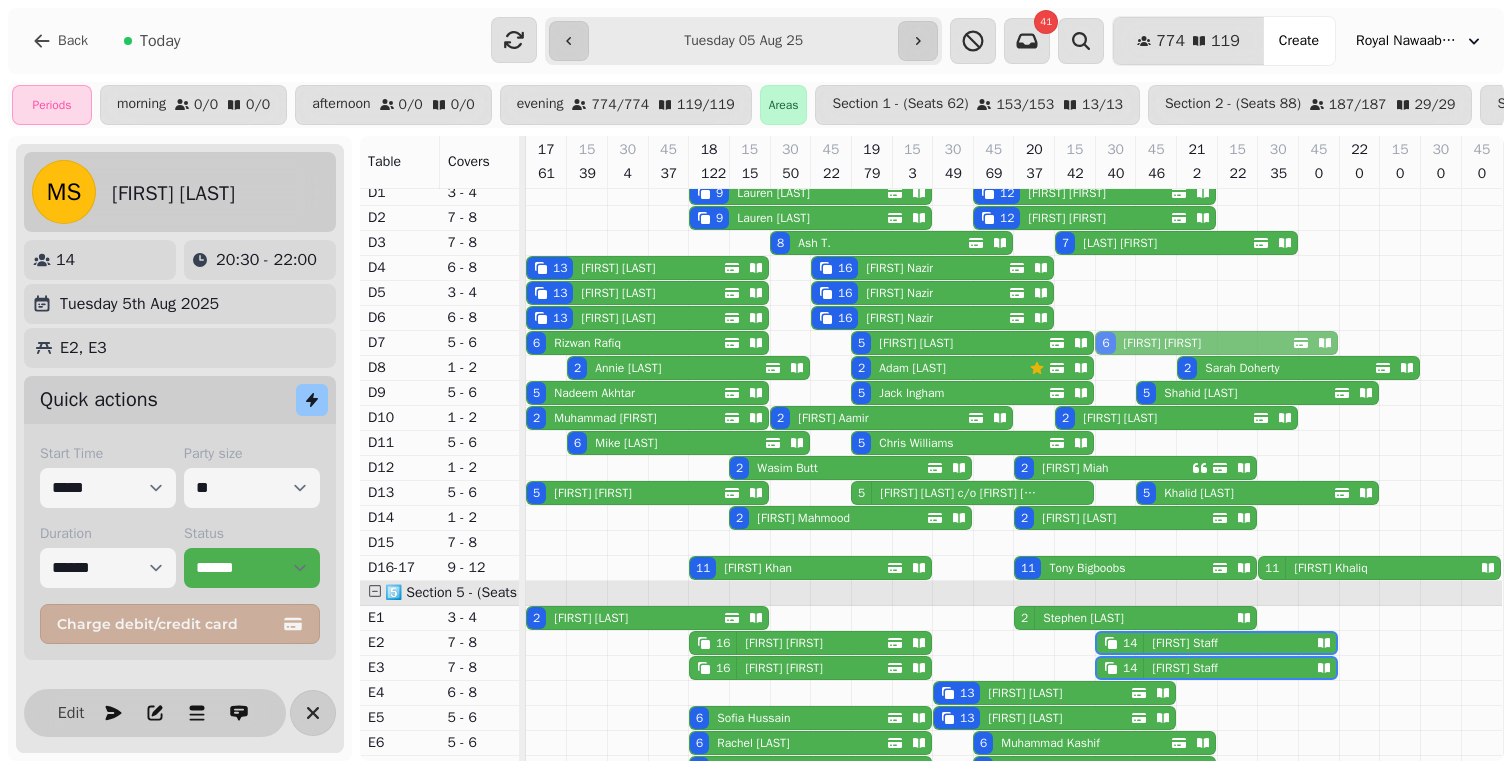 drag, startPoint x: 1147, startPoint y: 273, endPoint x: 1143, endPoint y: 338, distance: 65.12296 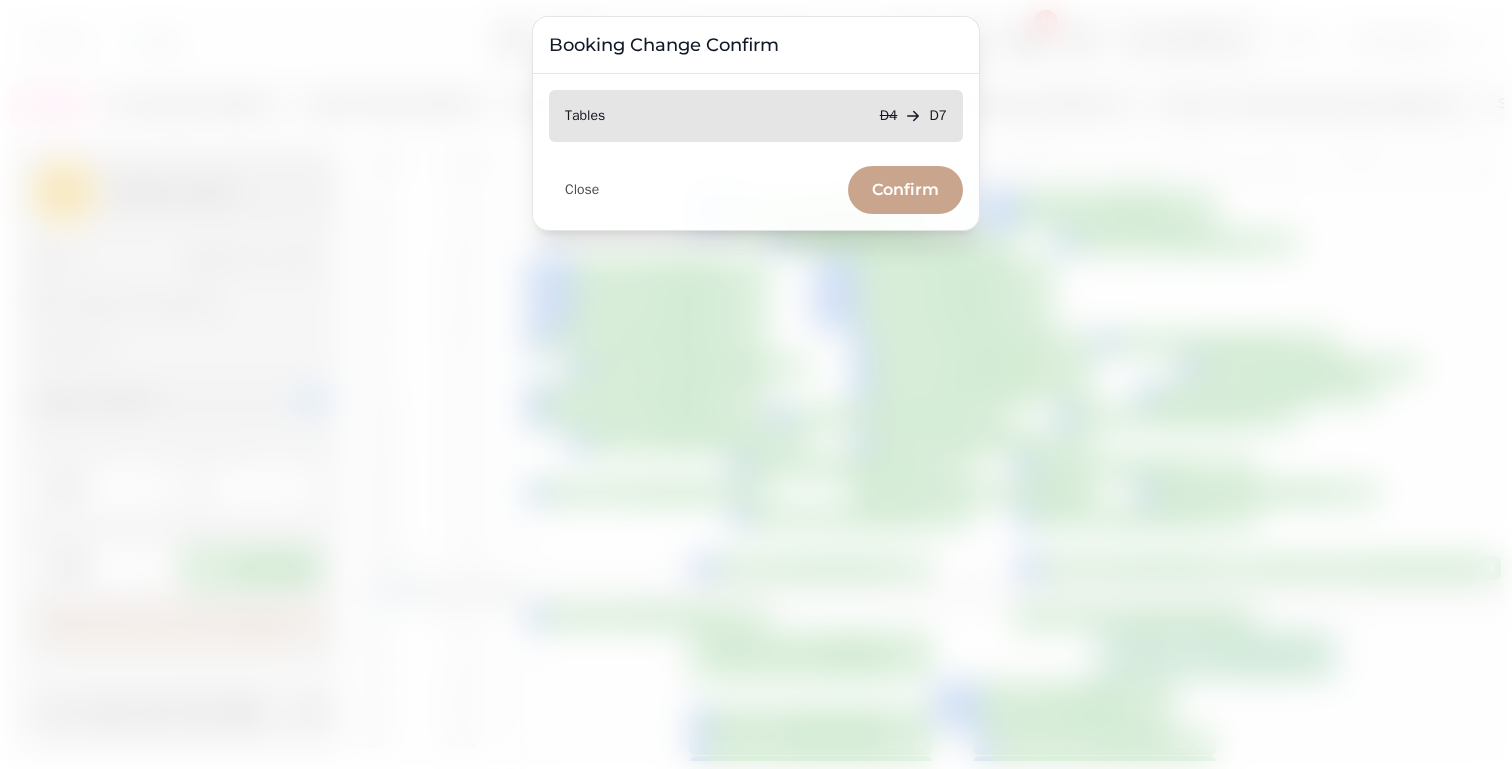 click on "Confirm" at bounding box center [905, 190] 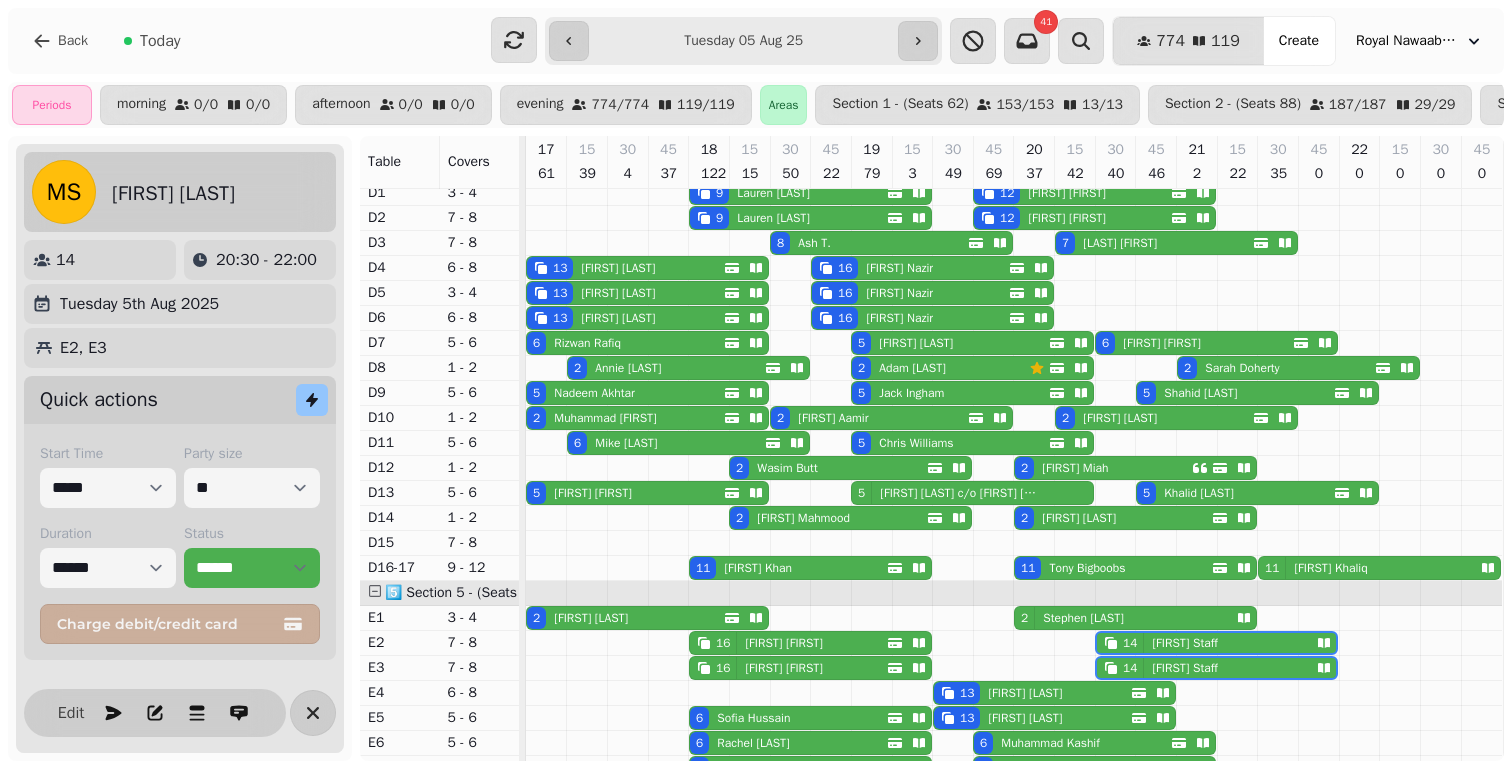 scroll, scrollTop: 1189, scrollLeft: 0, axis: vertical 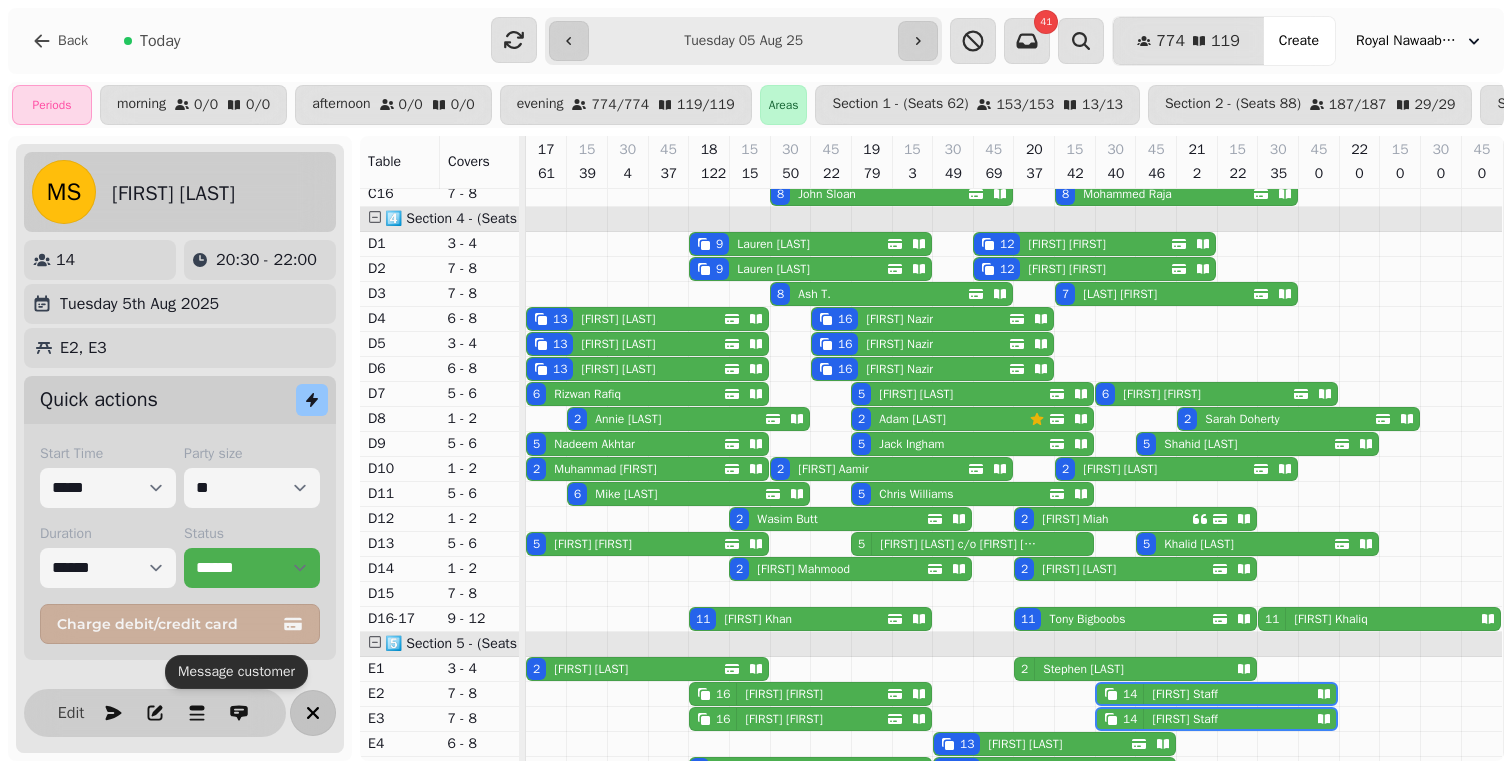 click 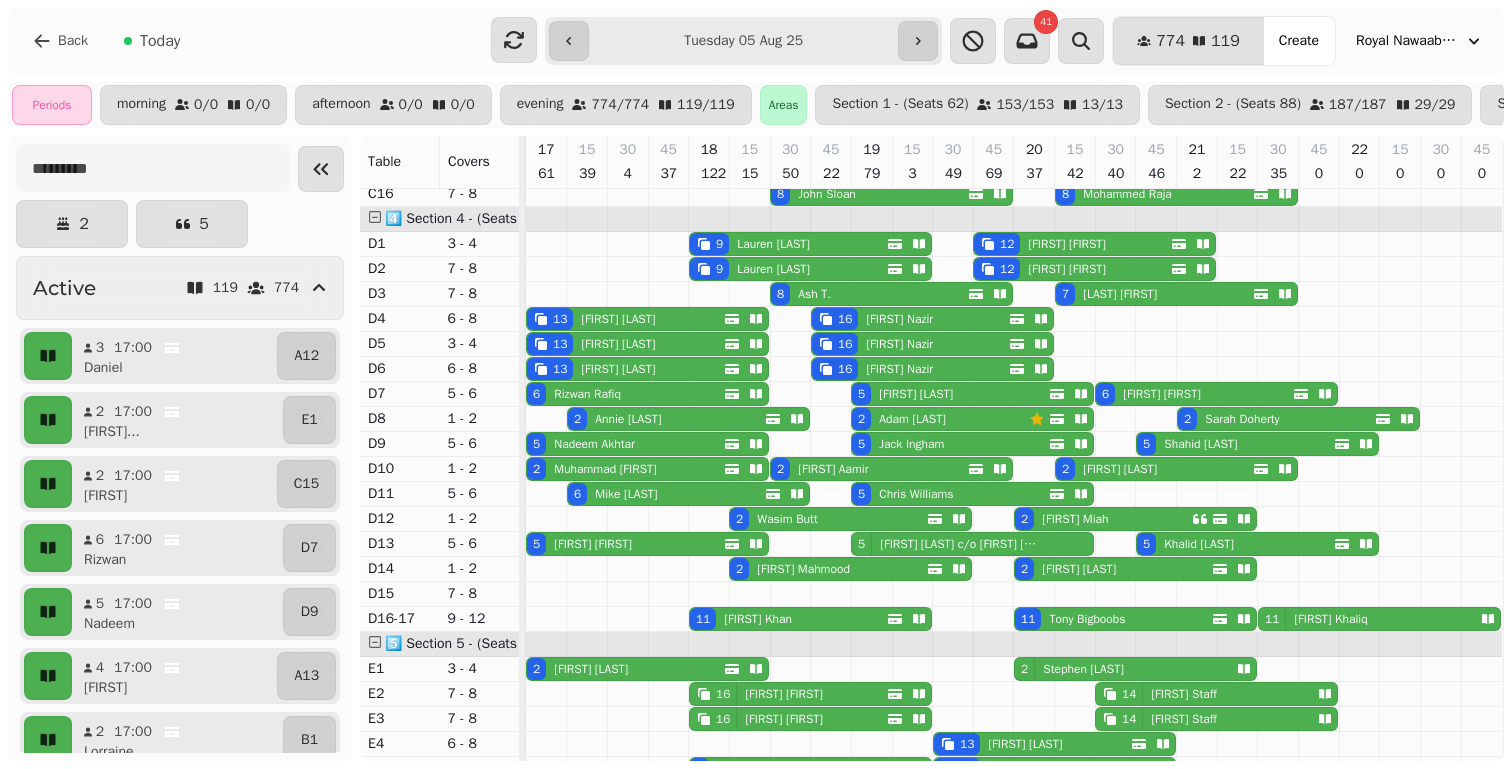 scroll, scrollTop: 1066, scrollLeft: 0, axis: vertical 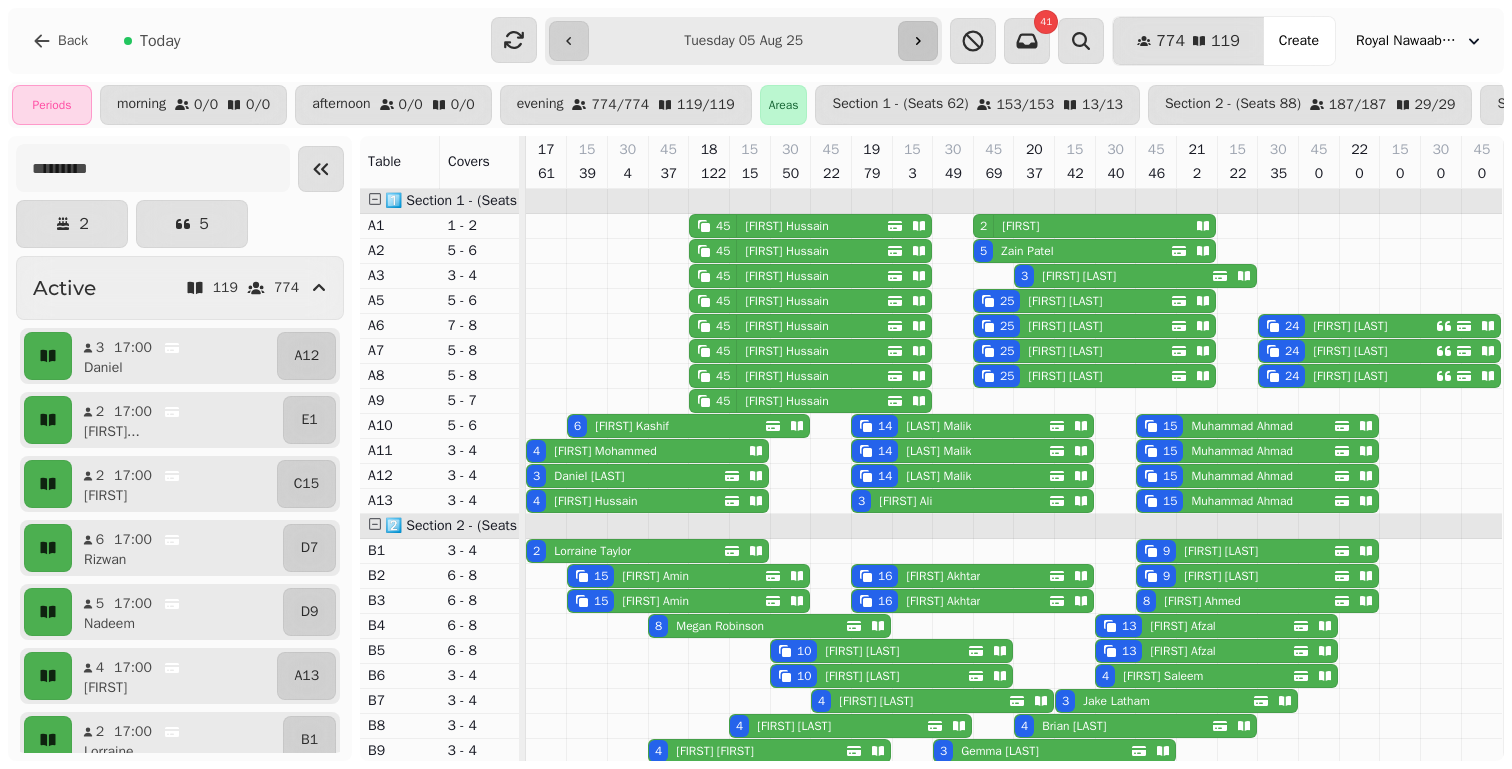 click at bounding box center (918, 41) 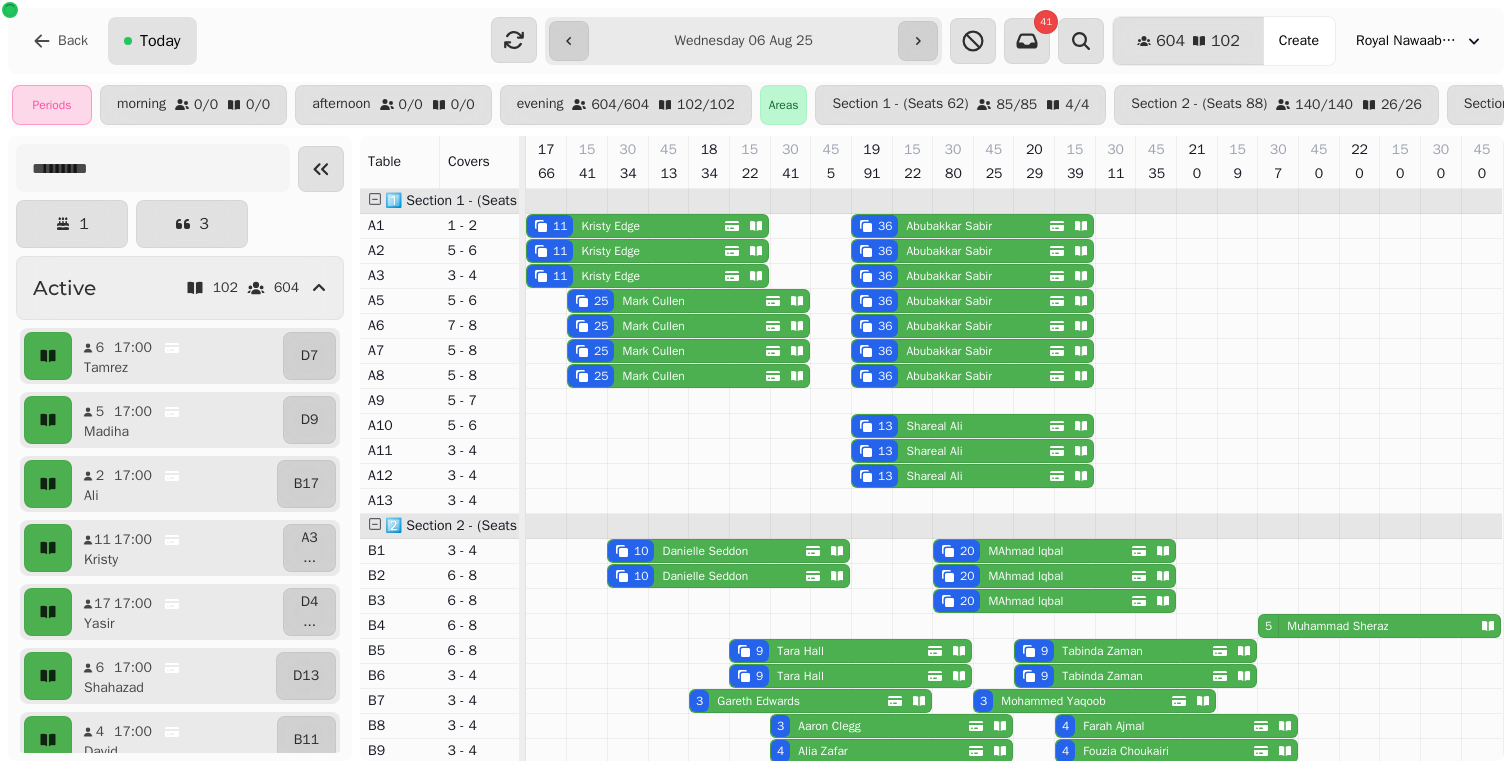 click on "Today" at bounding box center (160, 41) 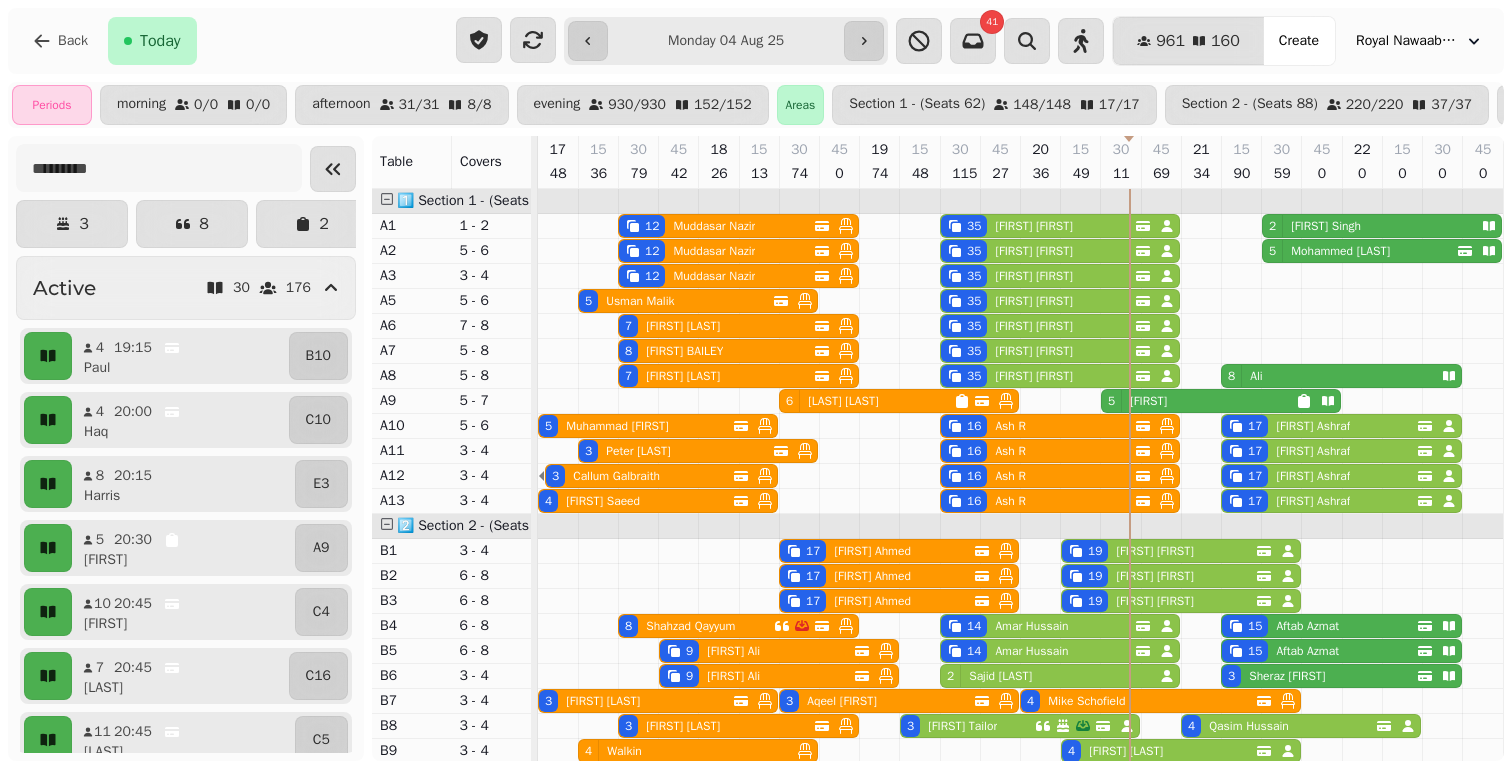 scroll, scrollTop: 410, scrollLeft: 0, axis: vertical 